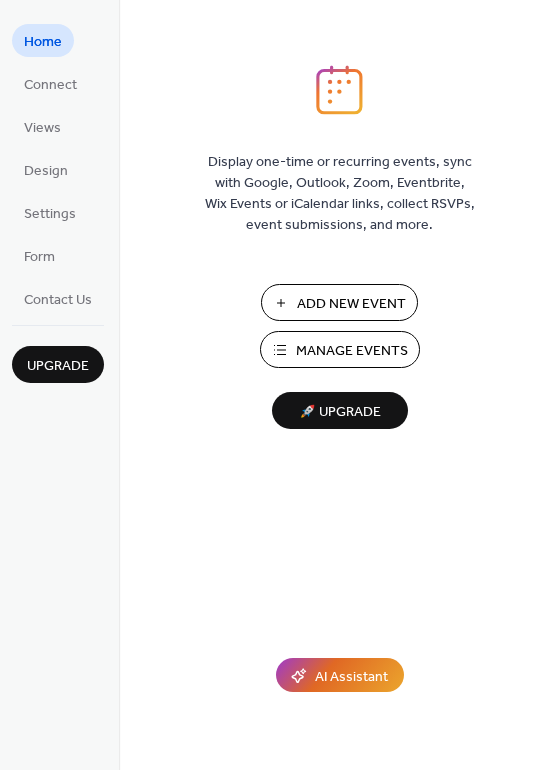 scroll, scrollTop: 0, scrollLeft: 0, axis: both 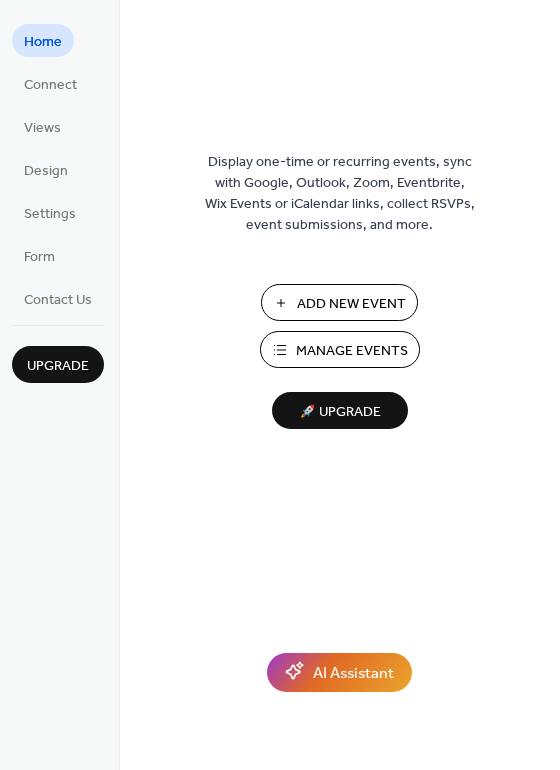 click on "Add New Event" at bounding box center (351, 304) 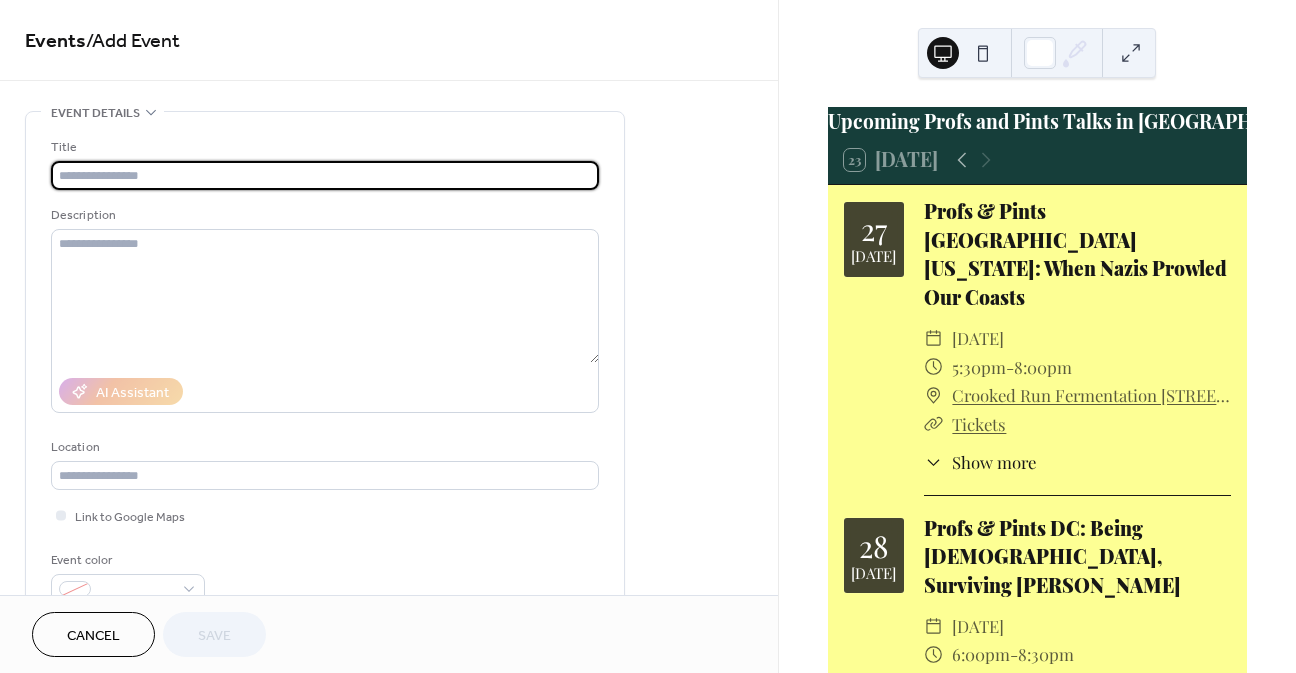 scroll, scrollTop: 0, scrollLeft: 0, axis: both 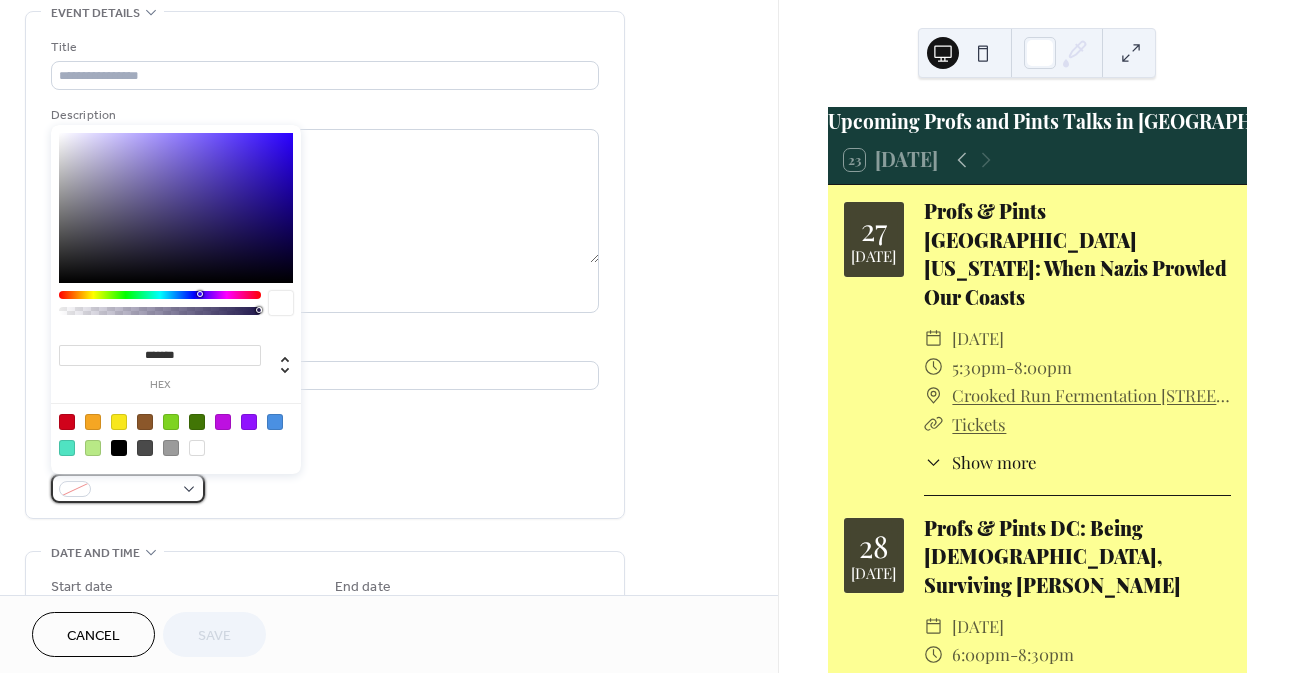 click at bounding box center (128, 488) 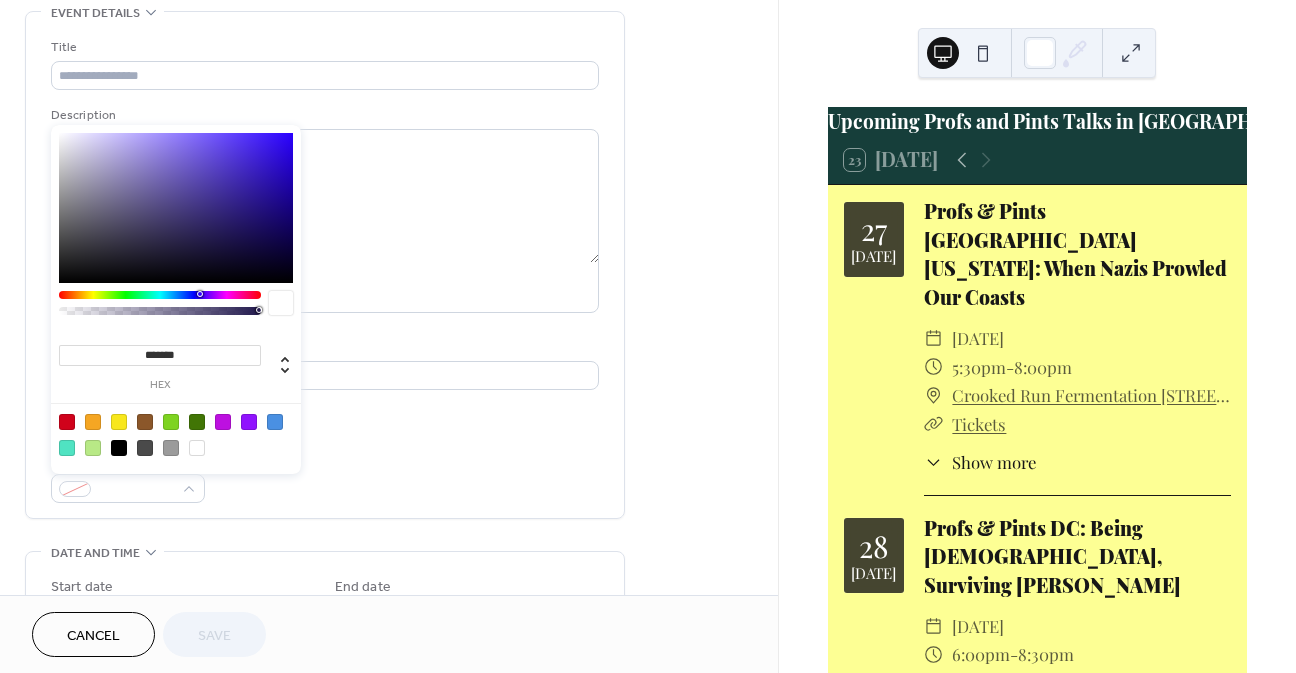 drag, startPoint x: 213, startPoint y: 353, endPoint x: 128, endPoint y: 345, distance: 85.37564 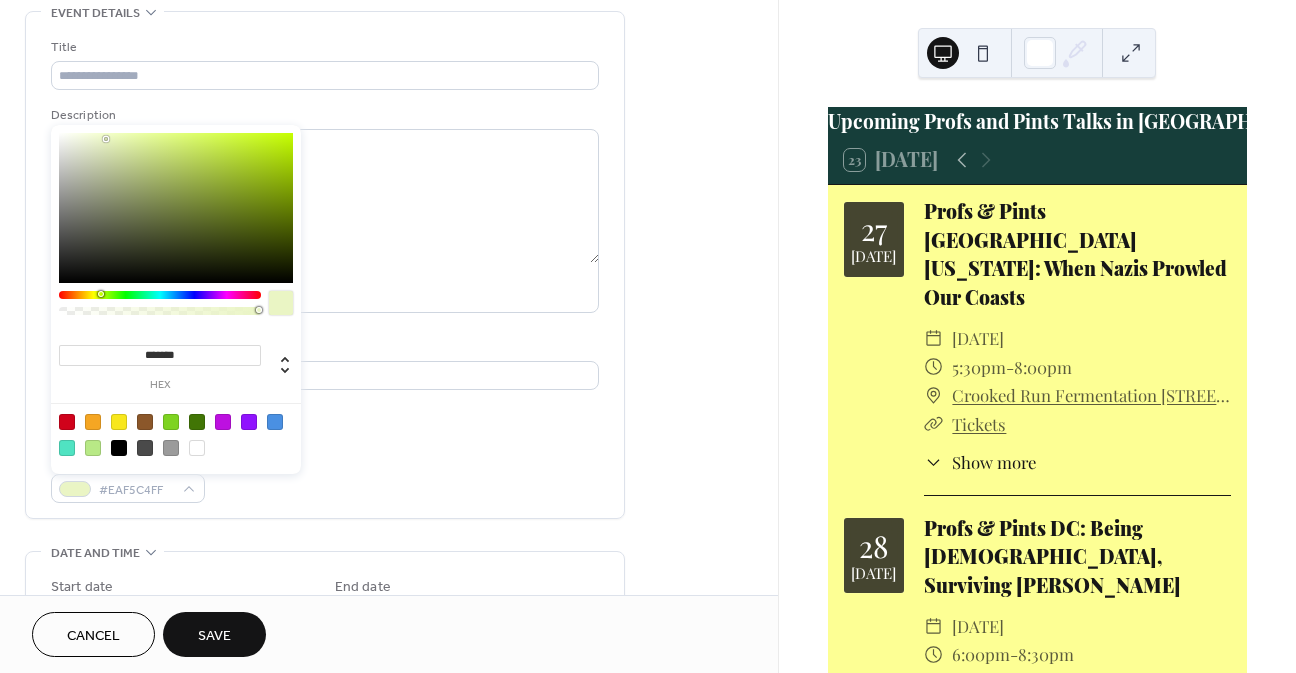 type on "********" 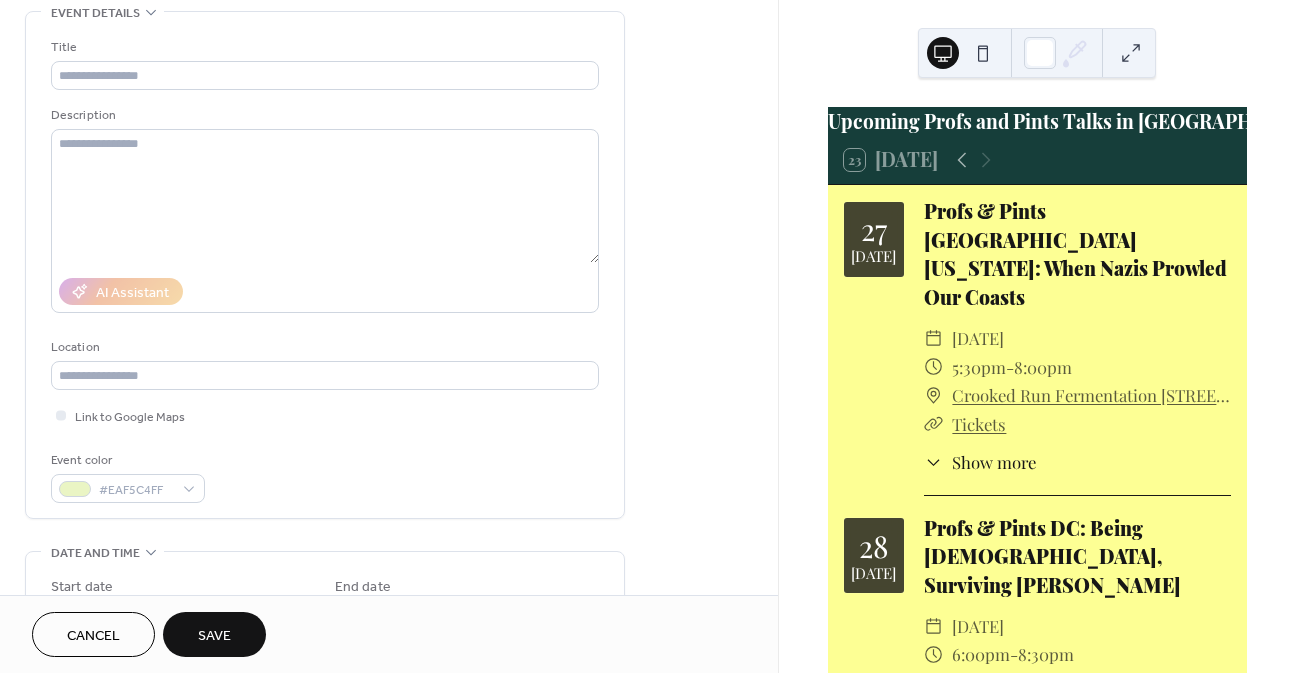 click on "Title Description AI Assistant Location Link to Google Maps Event color #EAF5C4FF" at bounding box center [325, 270] 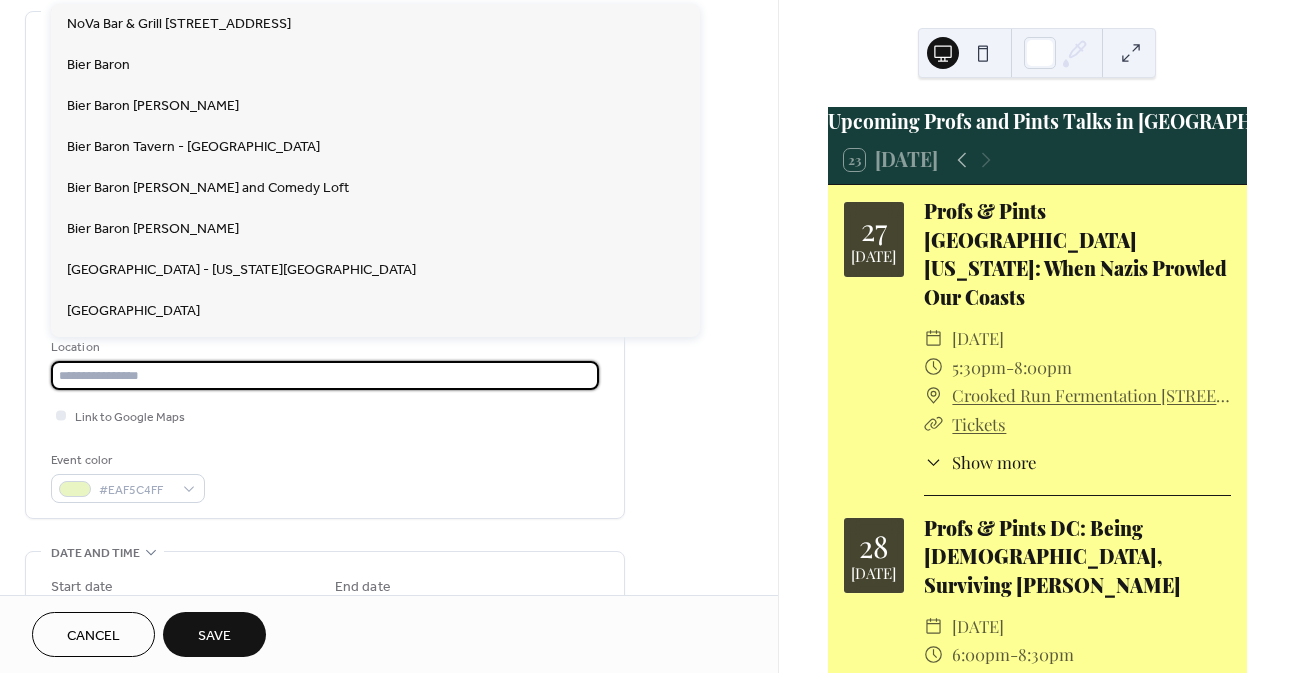 click at bounding box center (325, 375) 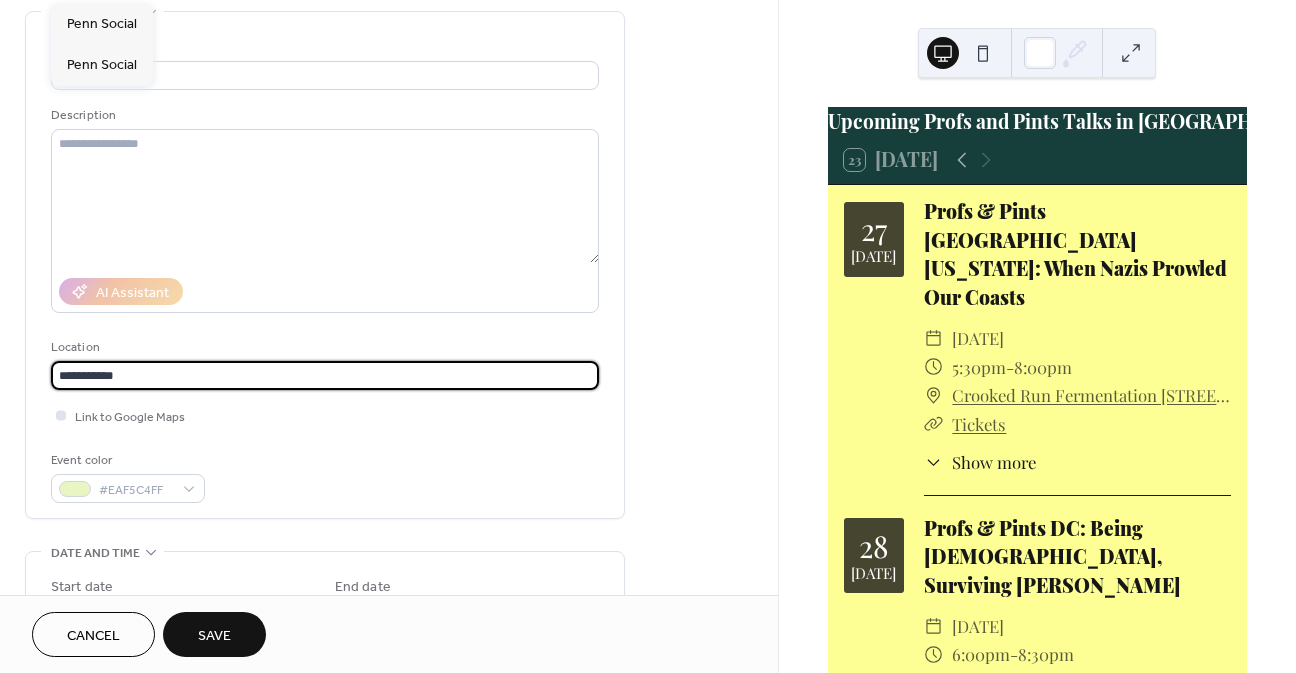type on "**********" 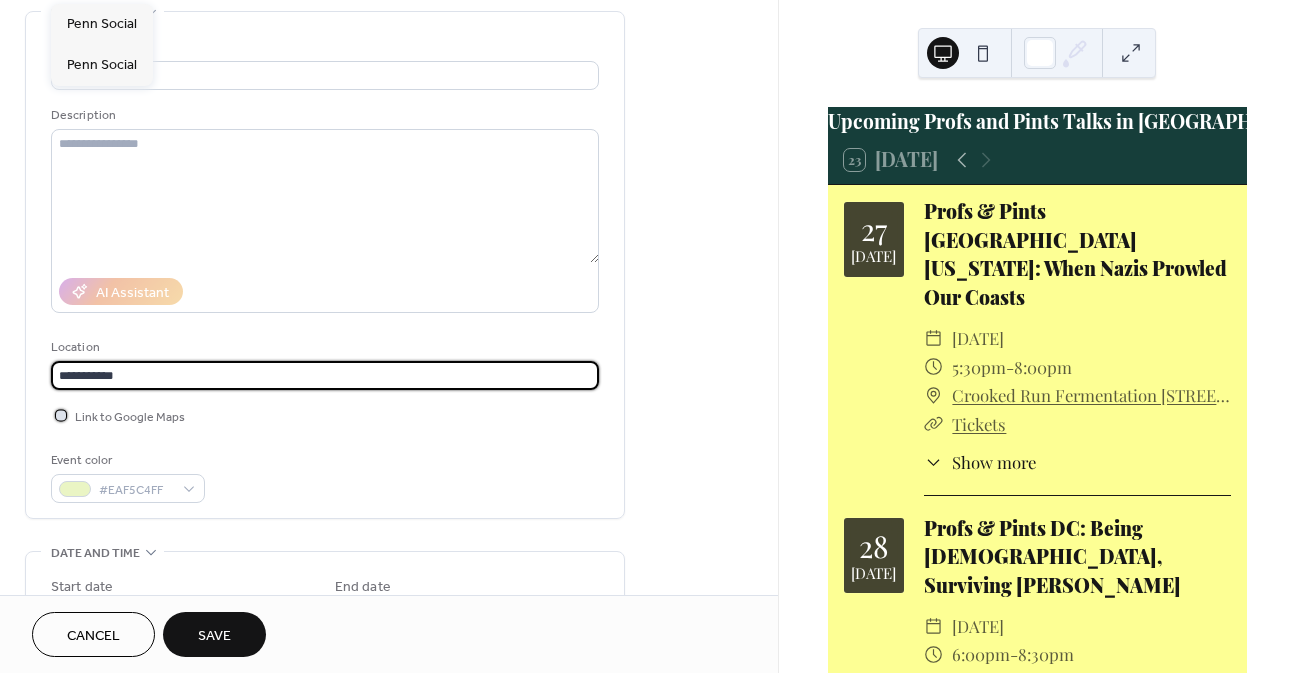 click at bounding box center [61, 415] 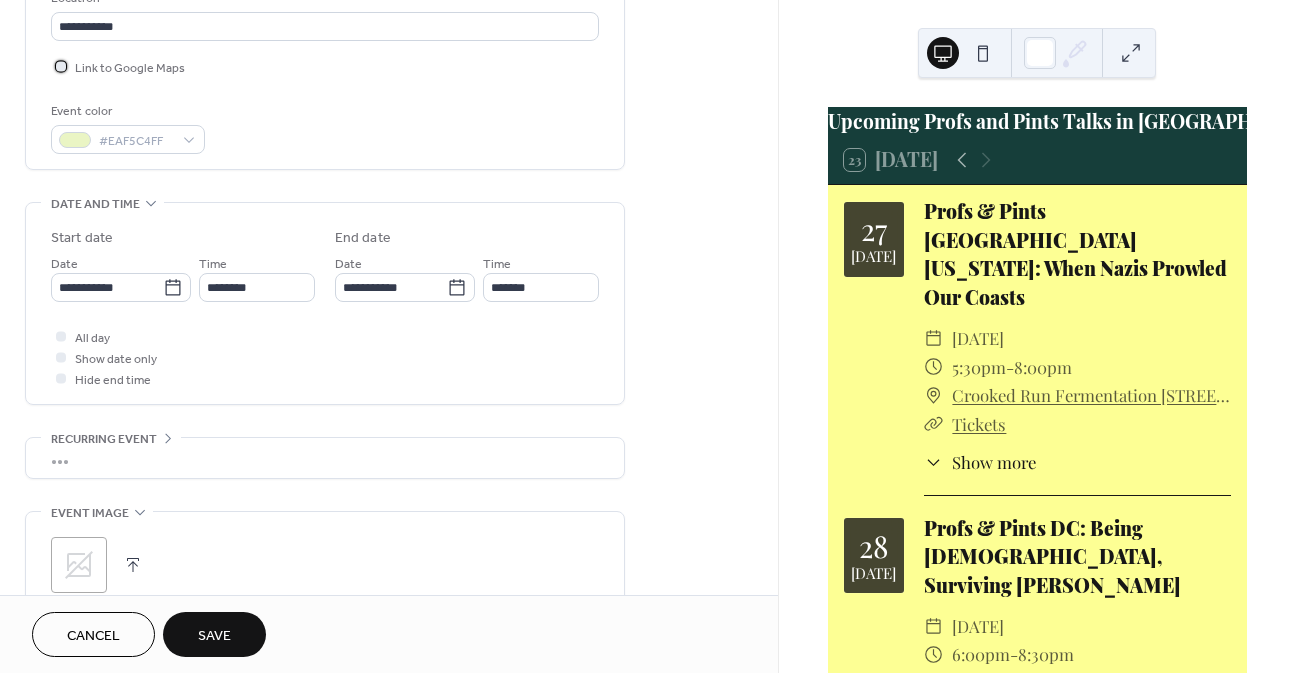 scroll, scrollTop: 500, scrollLeft: 0, axis: vertical 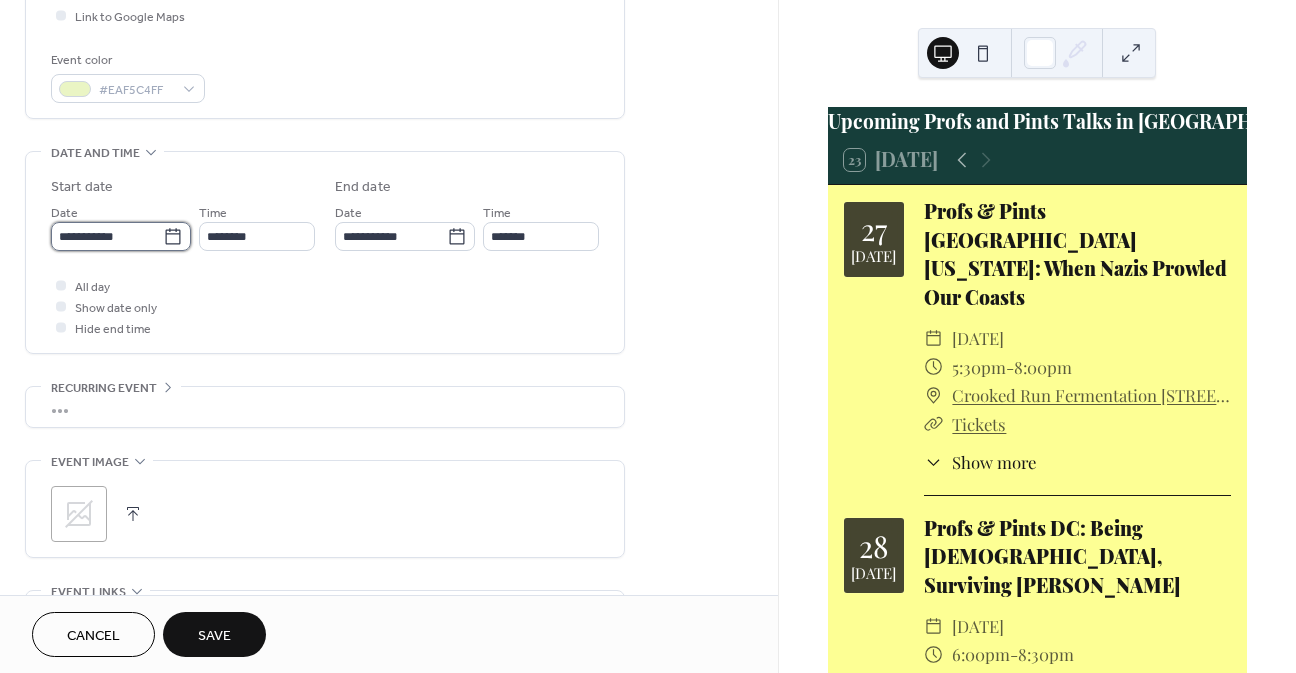 click on "**********" at bounding box center [107, 236] 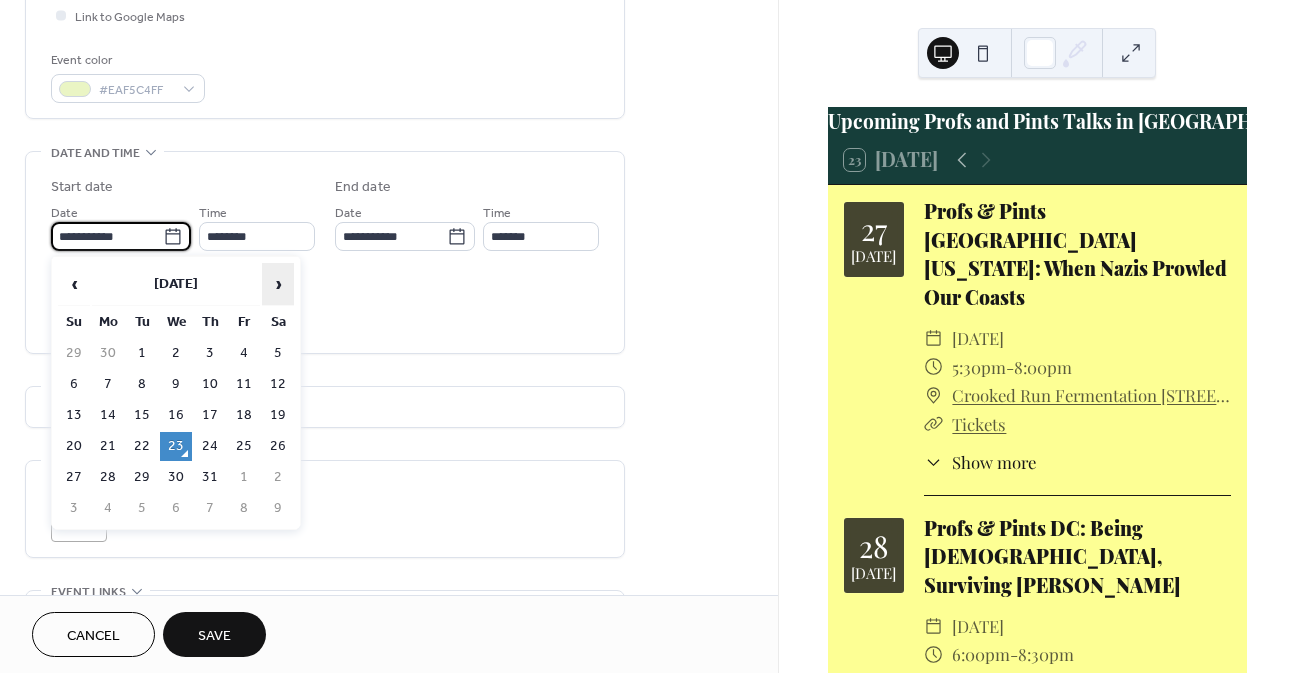 click on "›" at bounding box center (278, 284) 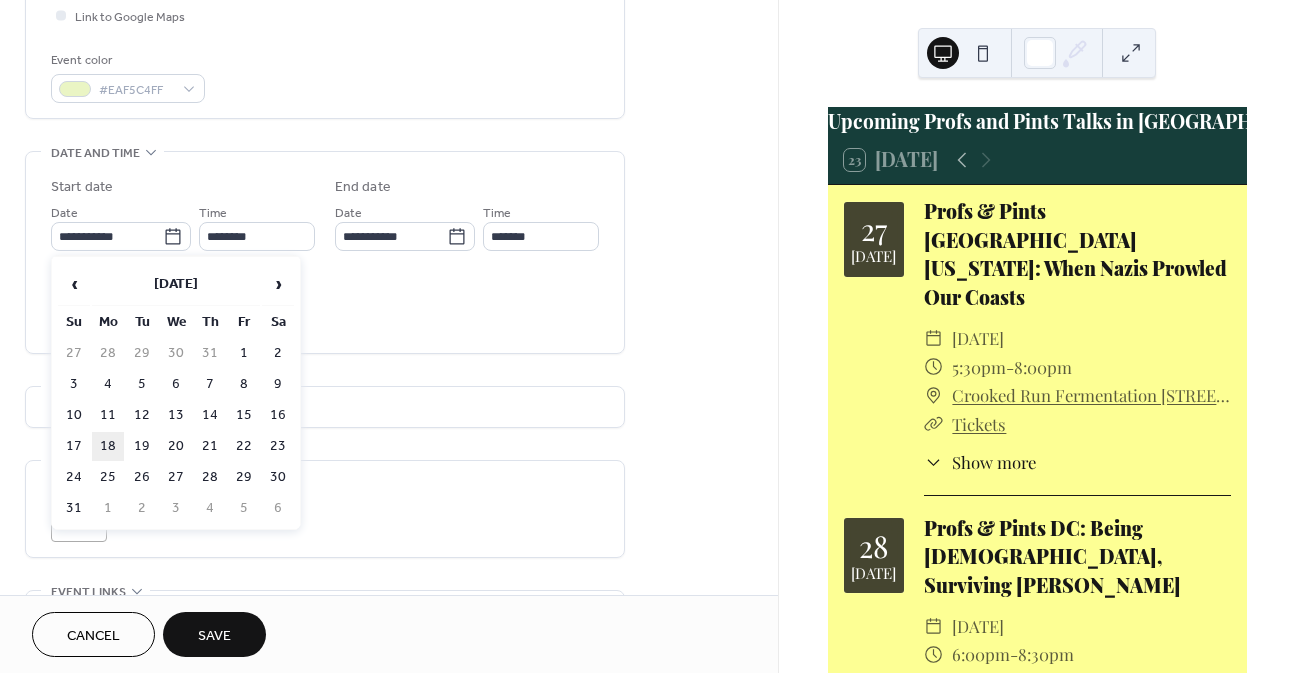 click on "18" at bounding box center [108, 446] 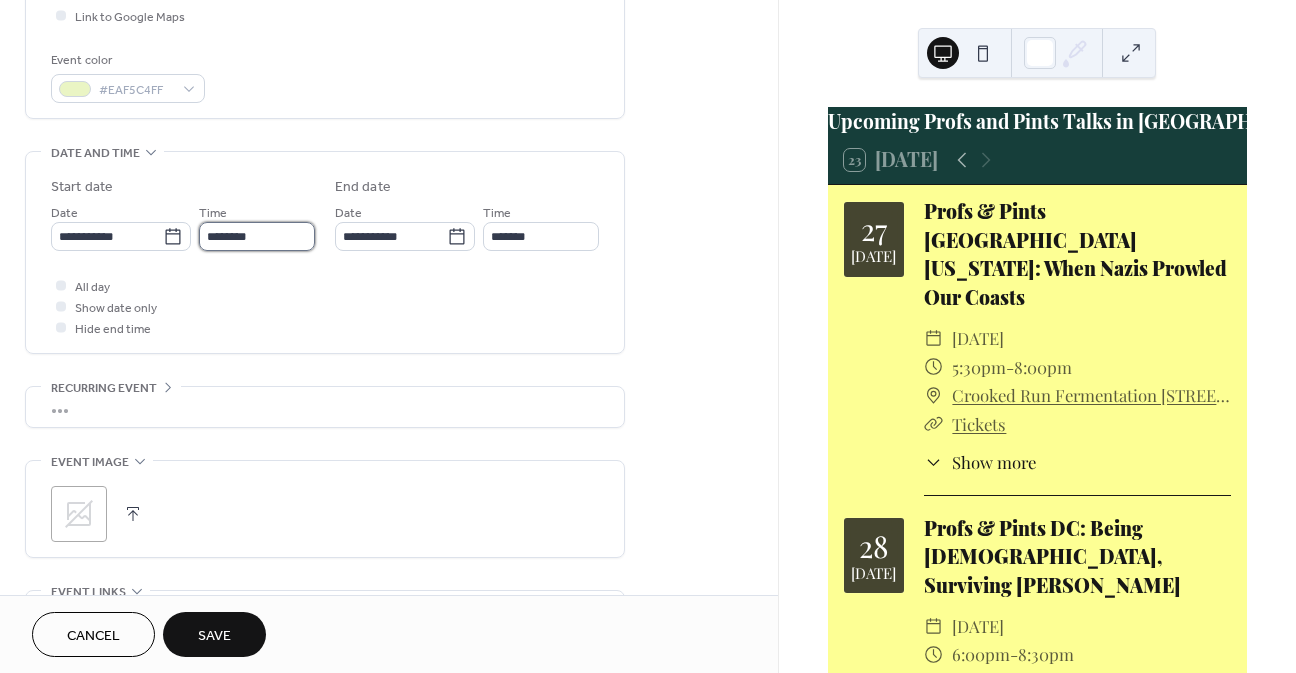 click on "**********" at bounding box center (648, 336) 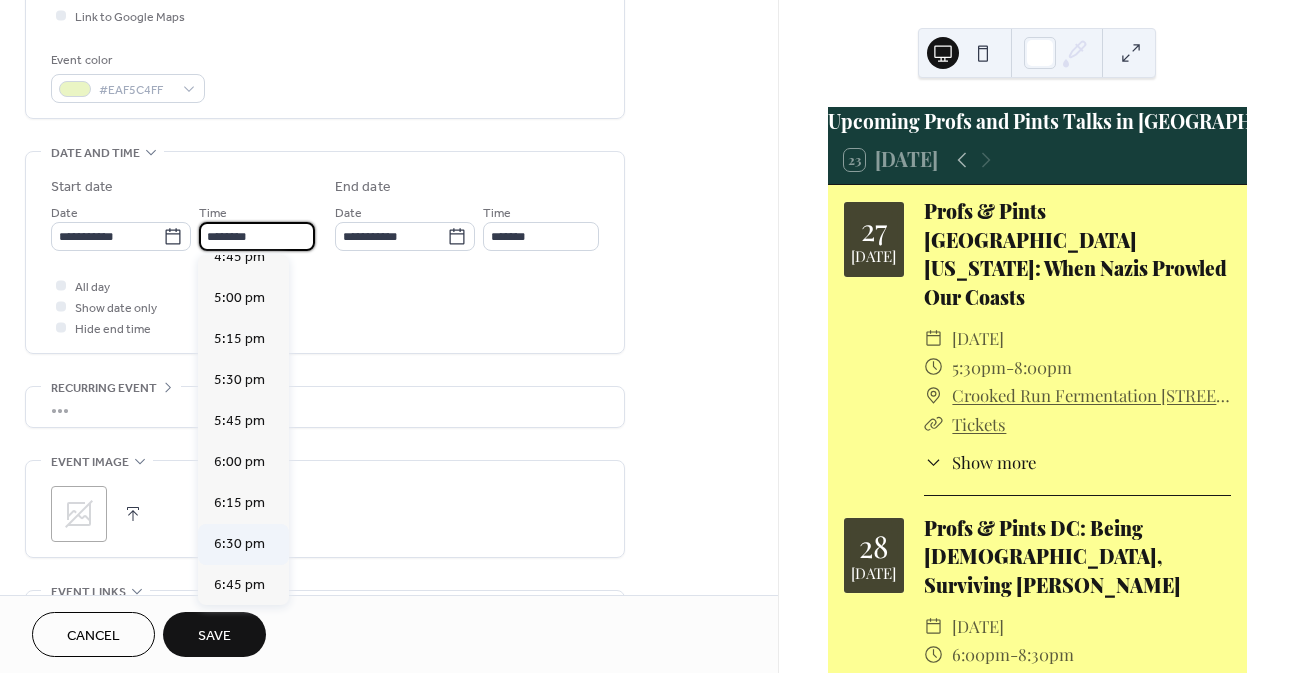 scroll, scrollTop: 2768, scrollLeft: 0, axis: vertical 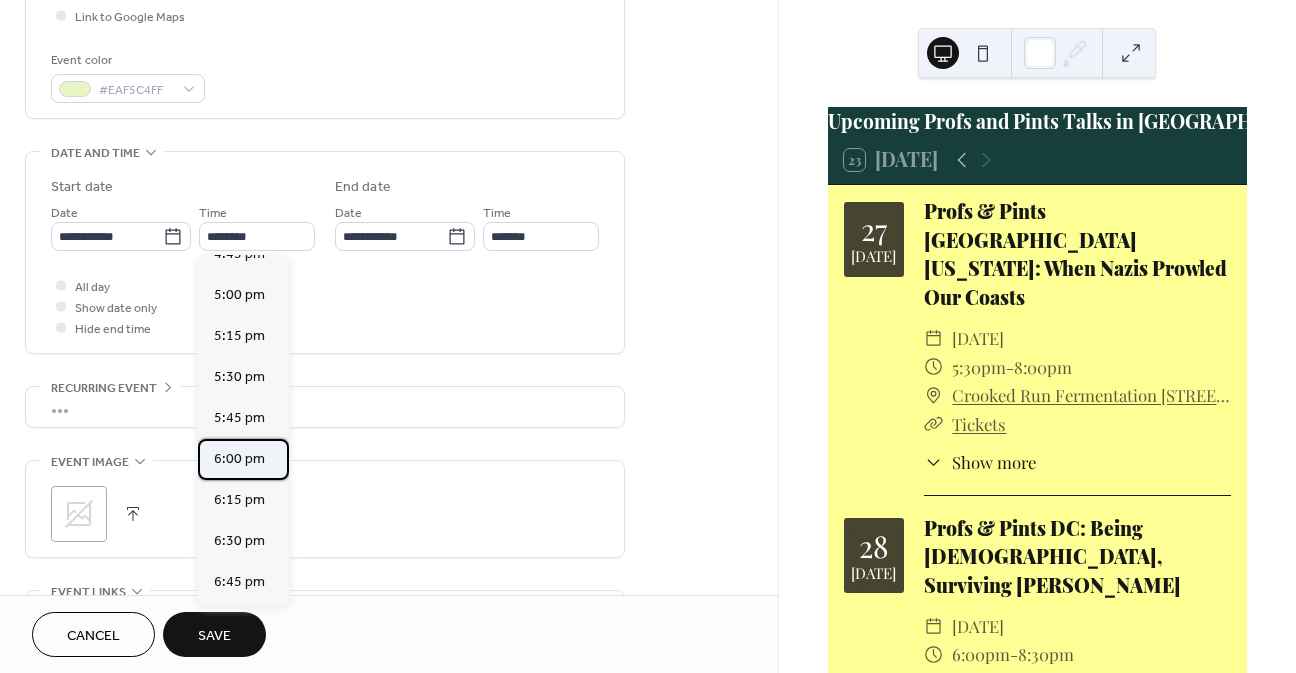 click on "6:00 pm" at bounding box center (239, 459) 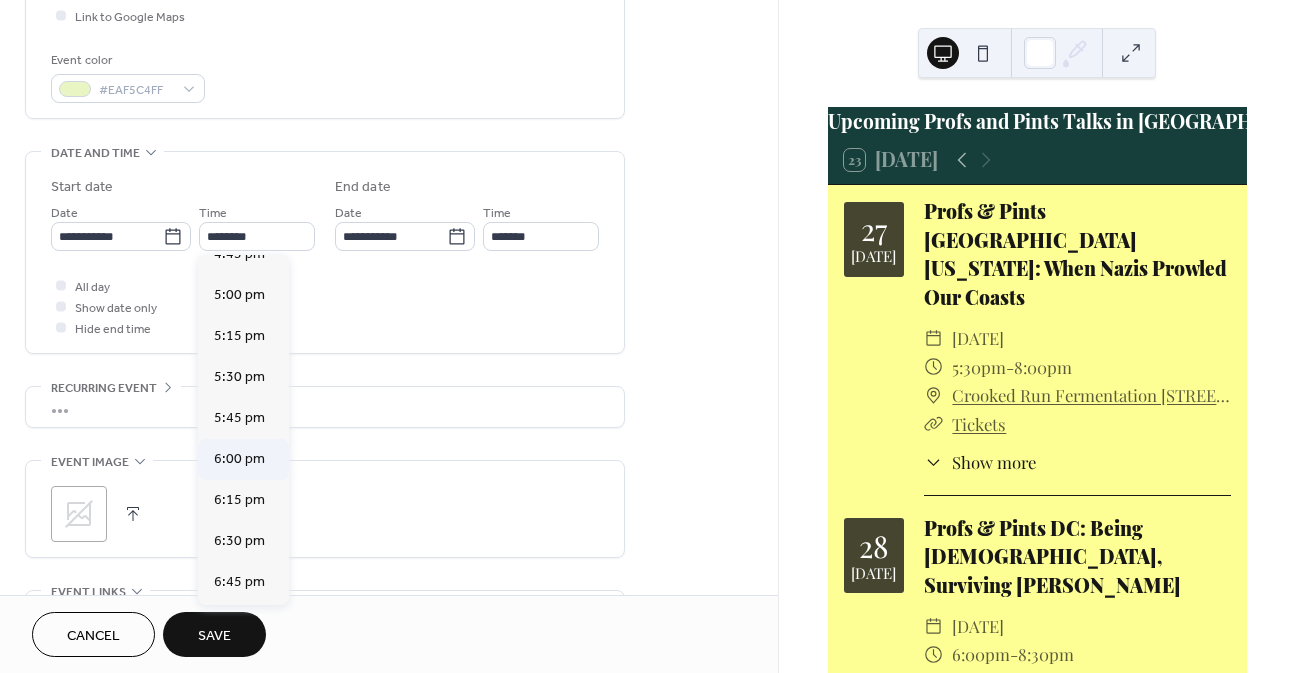 type on "*******" 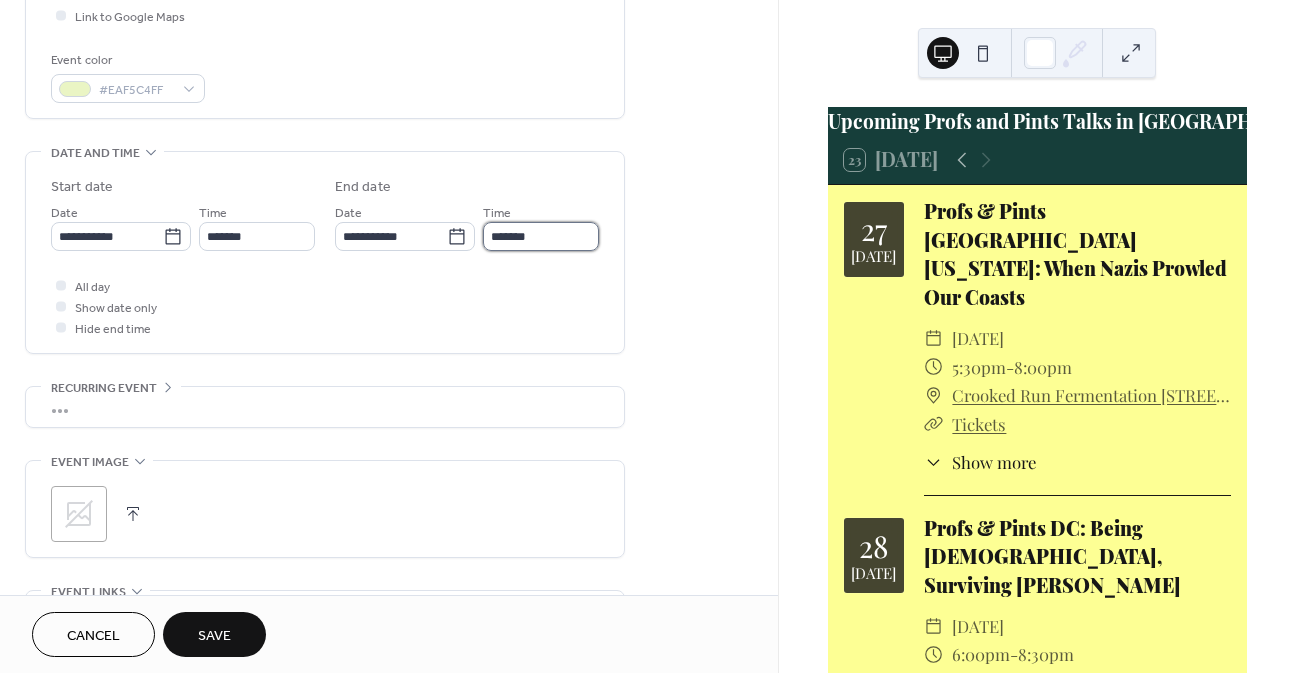 click on "*******" at bounding box center [541, 236] 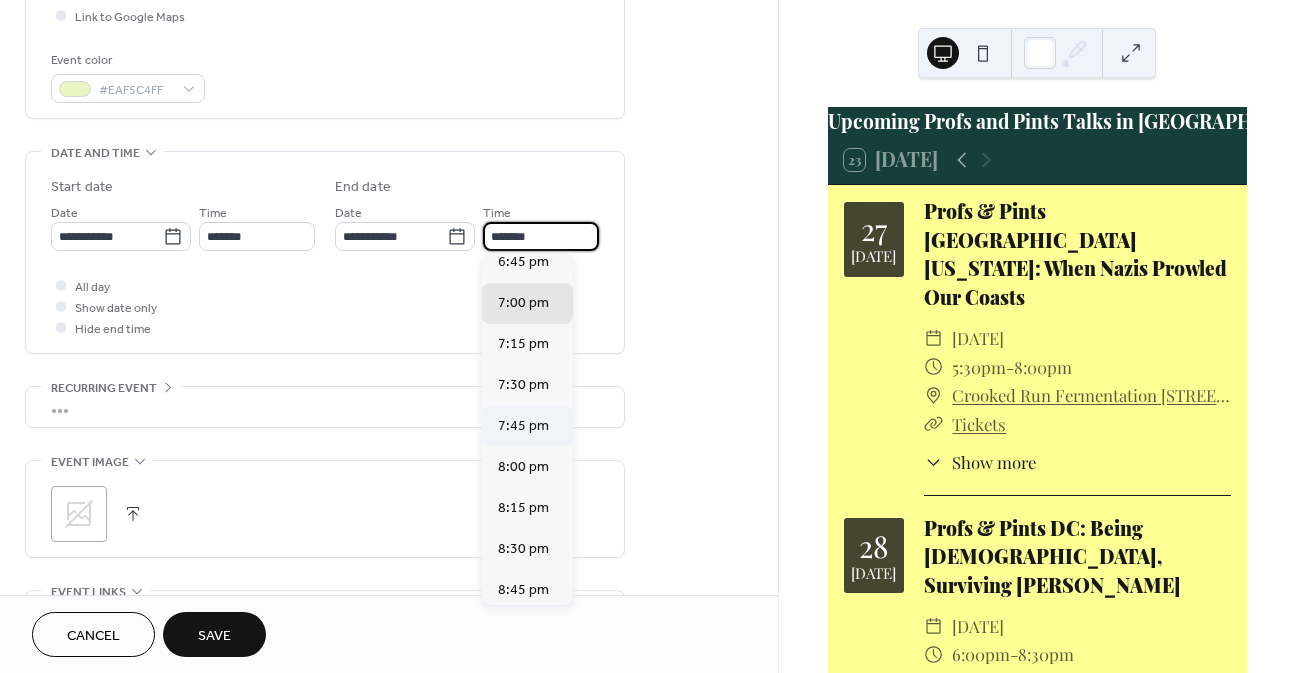 scroll, scrollTop: 100, scrollLeft: 0, axis: vertical 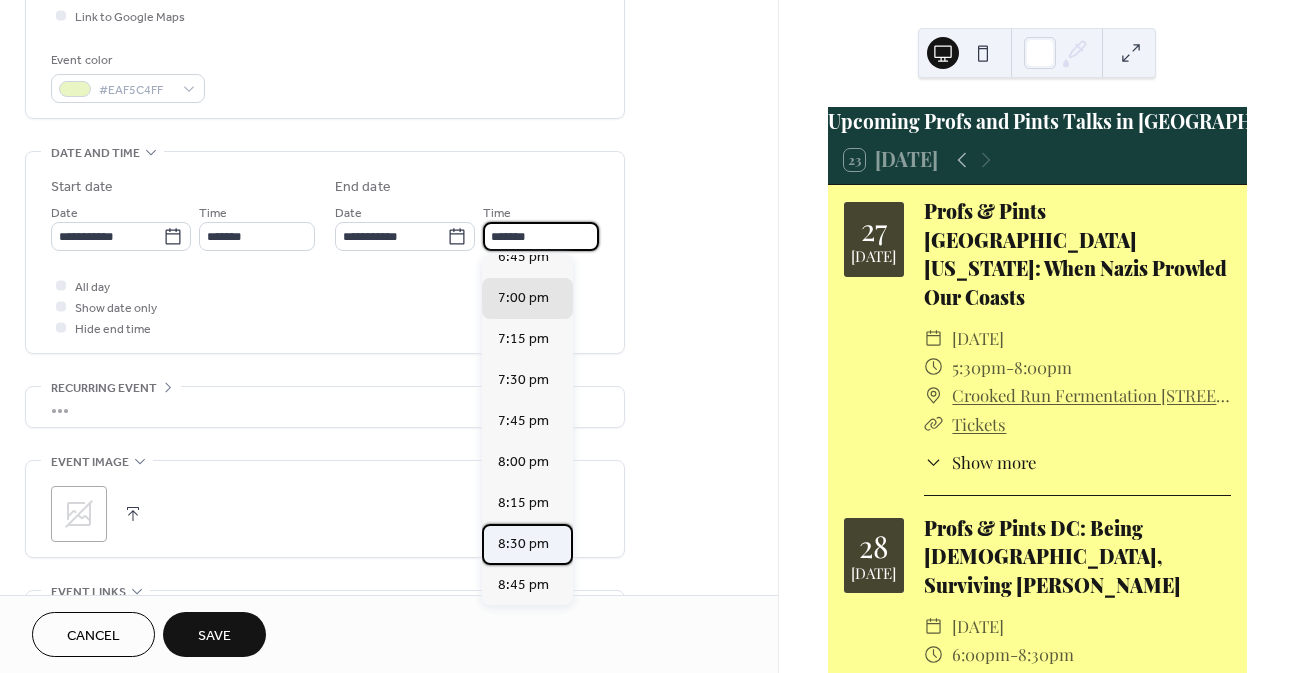 click on "8:30 pm" at bounding box center (523, 544) 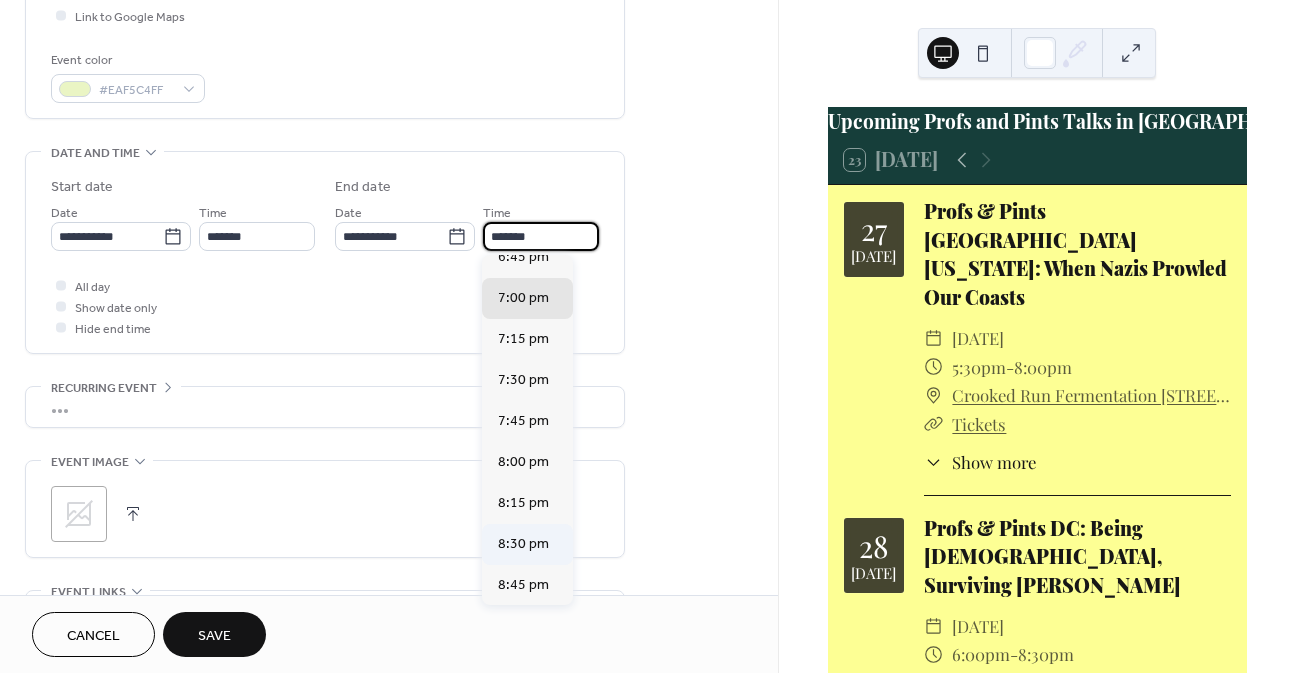 type on "*******" 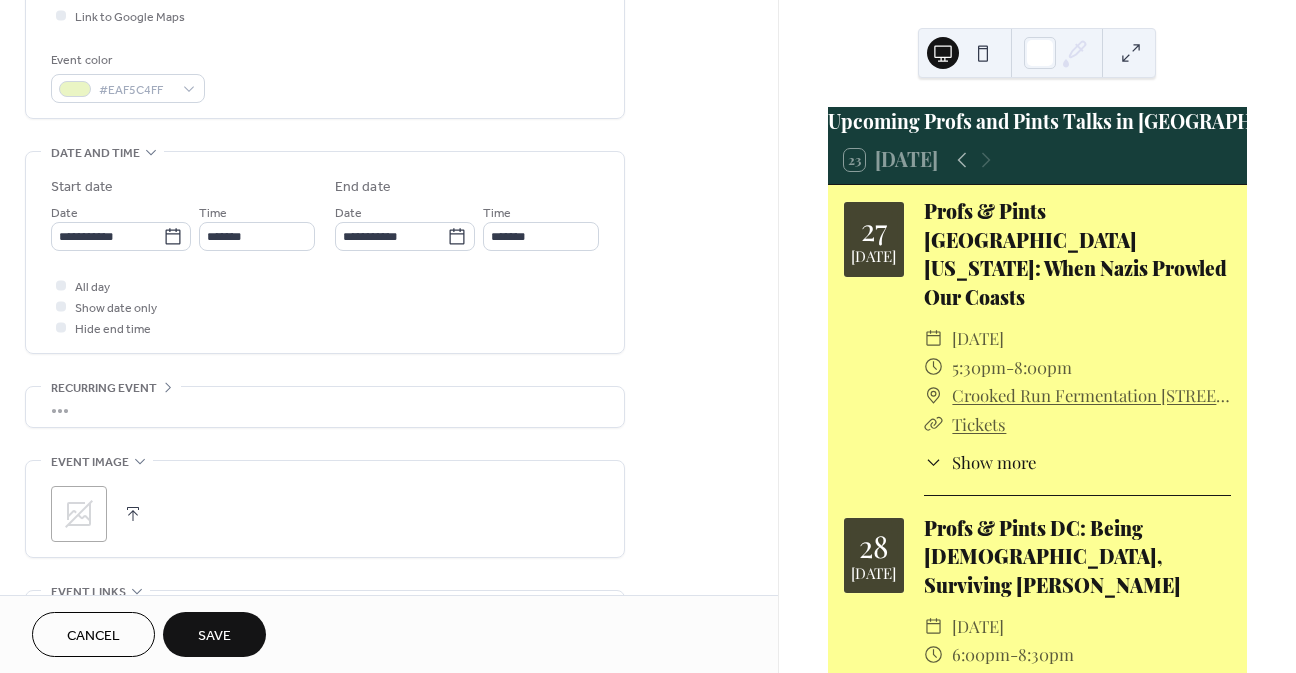 click on "All day Show date only Hide end time" at bounding box center (325, 306) 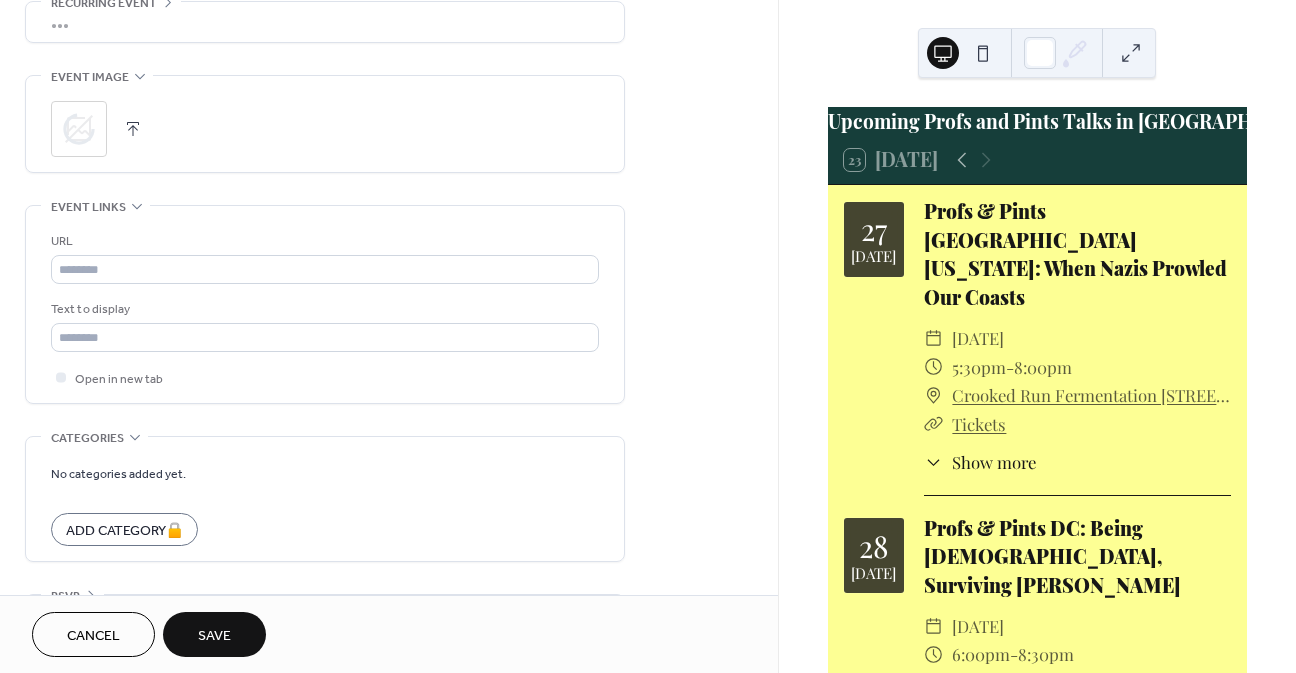 scroll, scrollTop: 900, scrollLeft: 0, axis: vertical 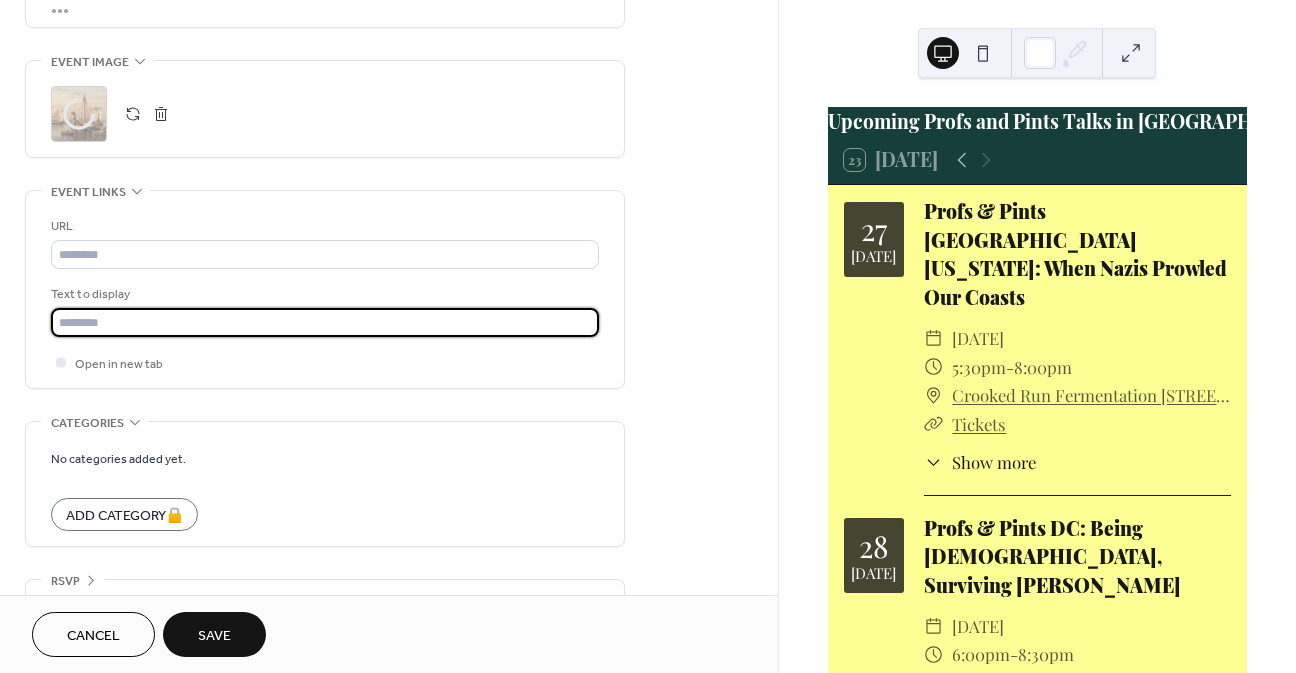 click at bounding box center (325, 322) 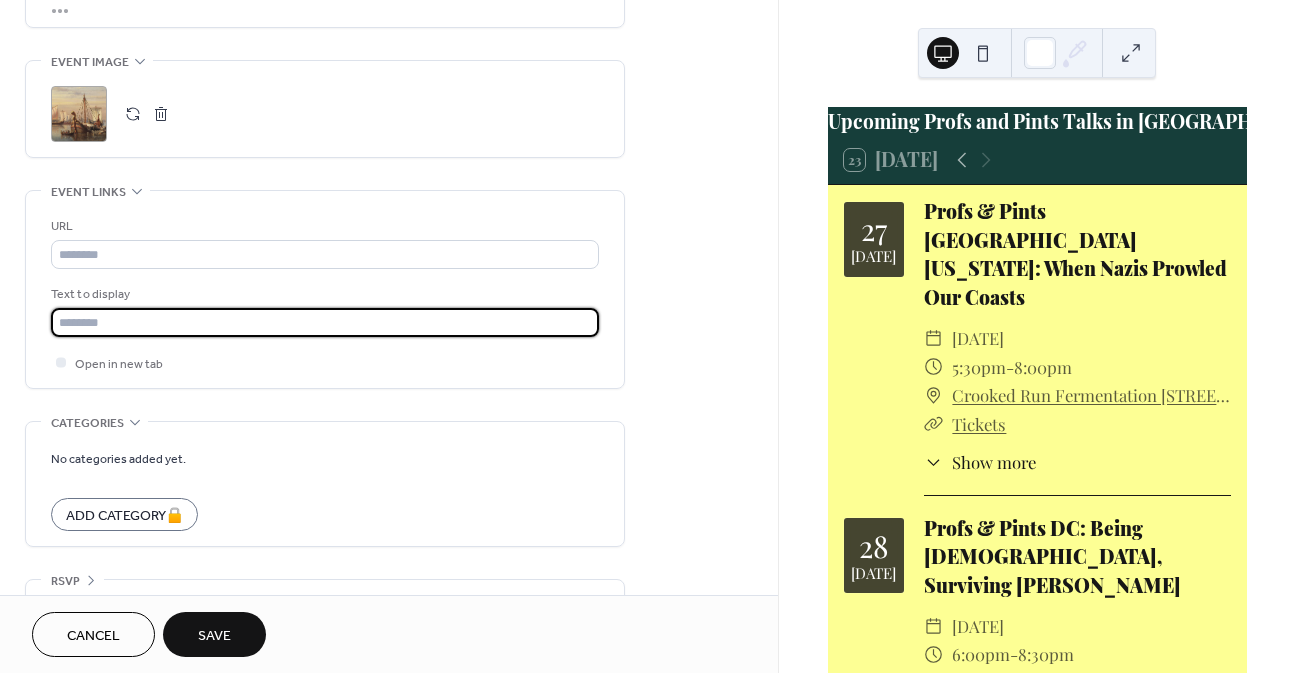 type on "*******" 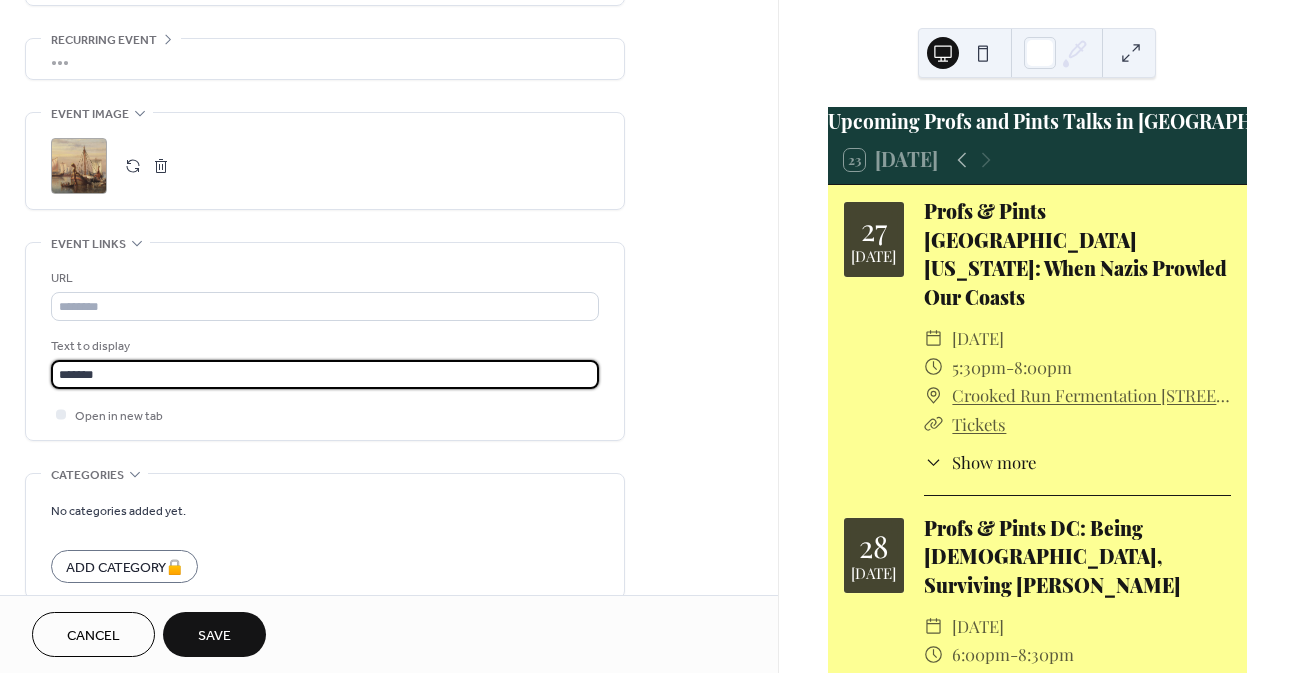 scroll, scrollTop: 846, scrollLeft: 0, axis: vertical 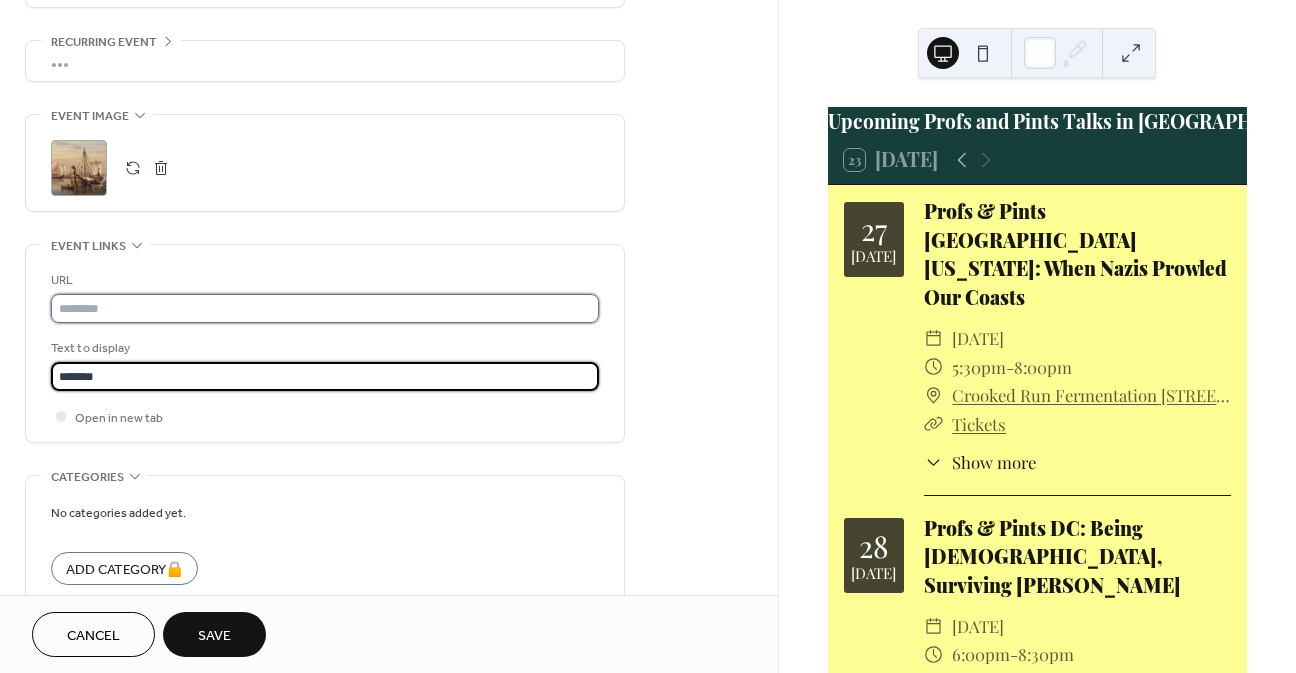 click at bounding box center (325, 308) 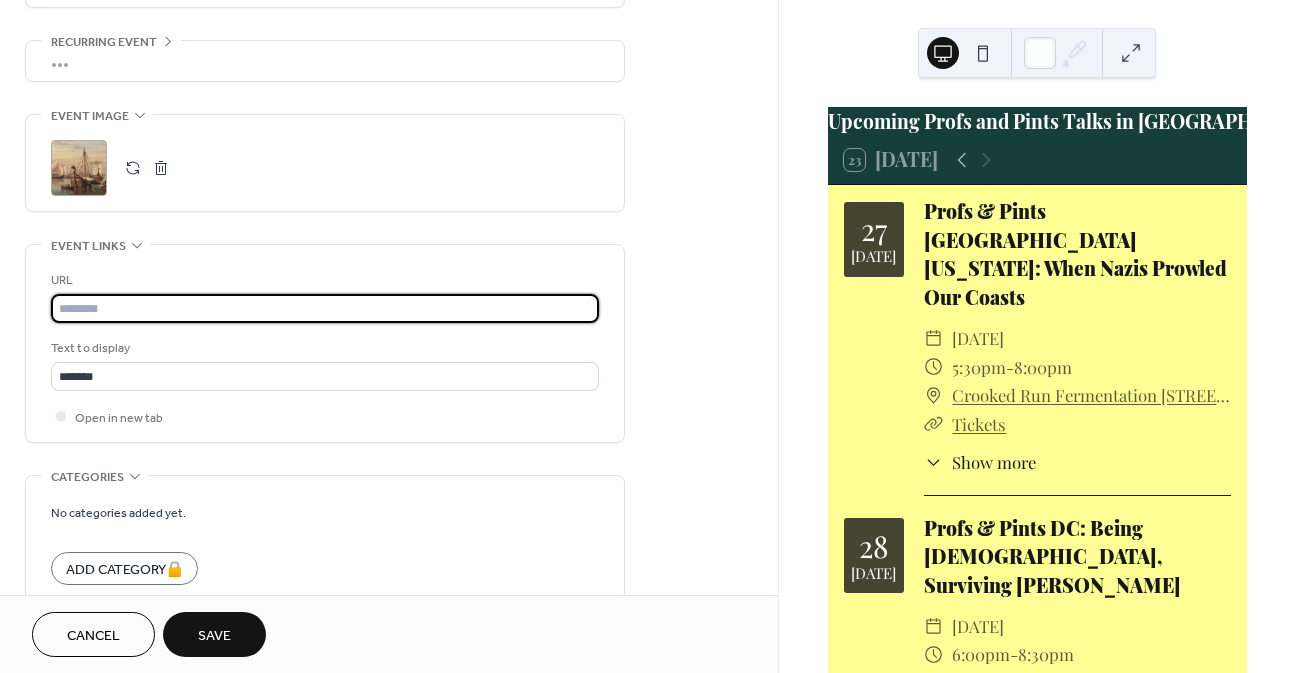 click on "**********" at bounding box center [389, -20] 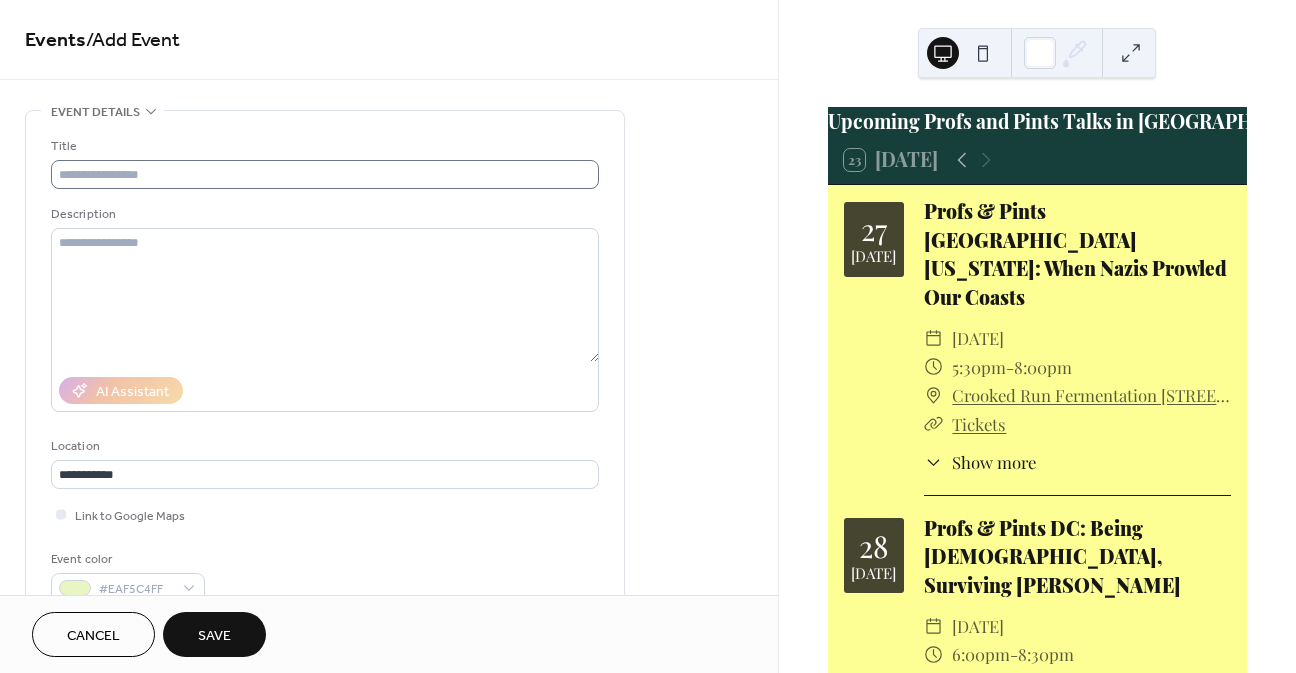 scroll, scrollTop: 0, scrollLeft: 0, axis: both 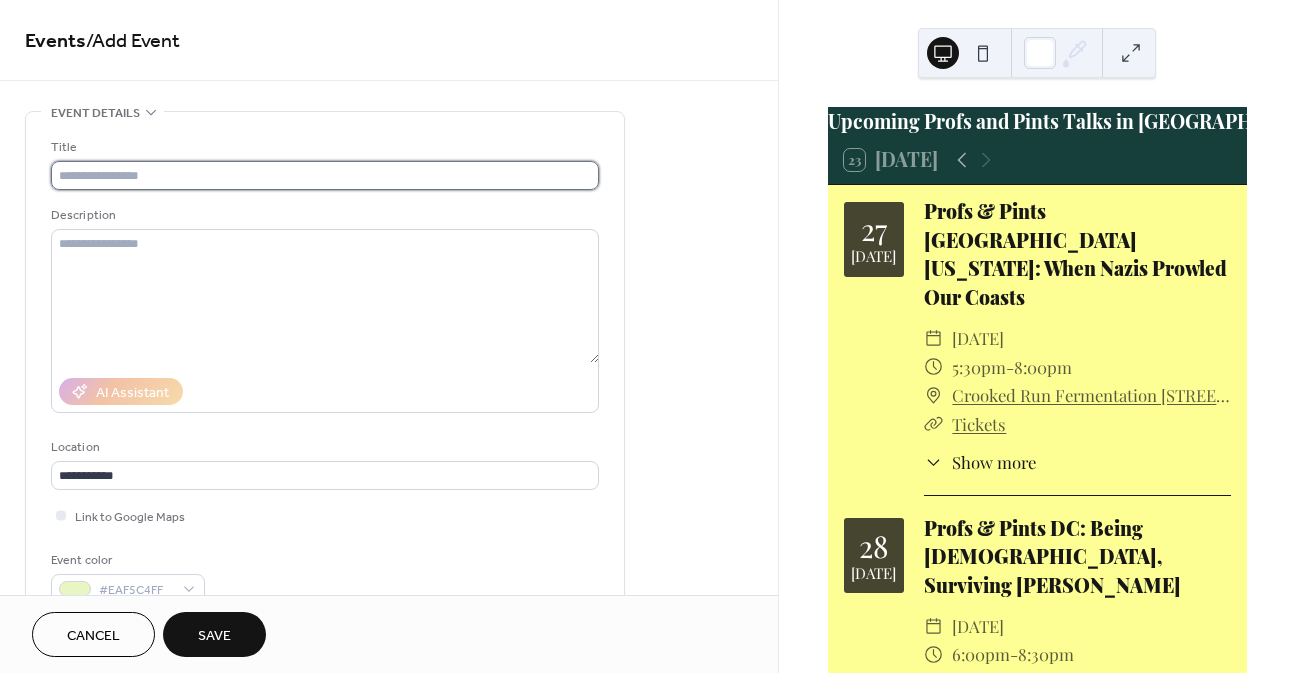 click at bounding box center (325, 175) 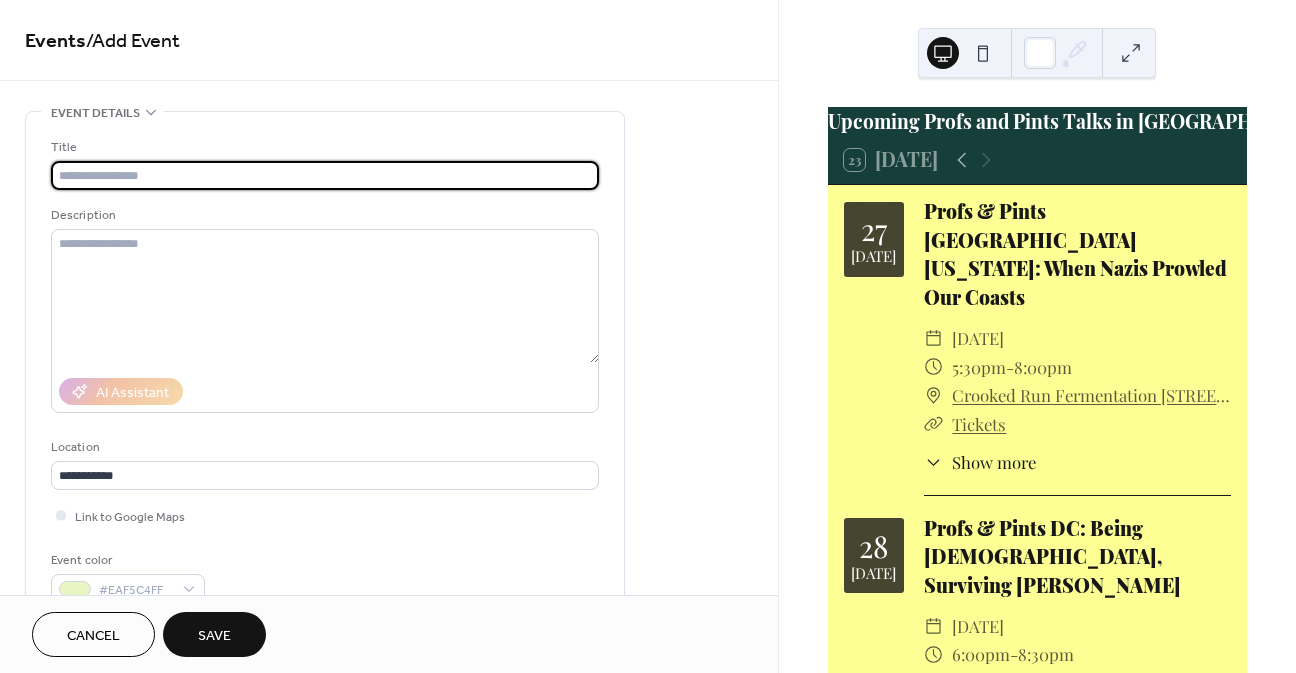 paste on "**********" 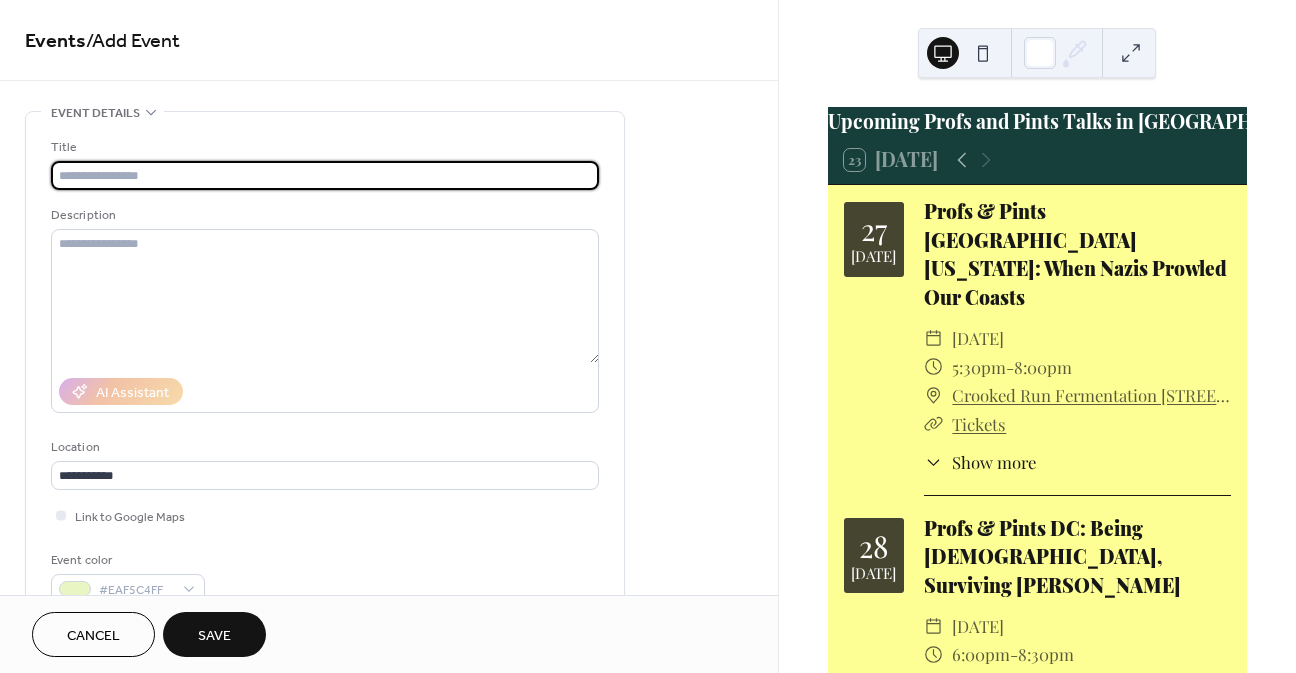 type on "**********" 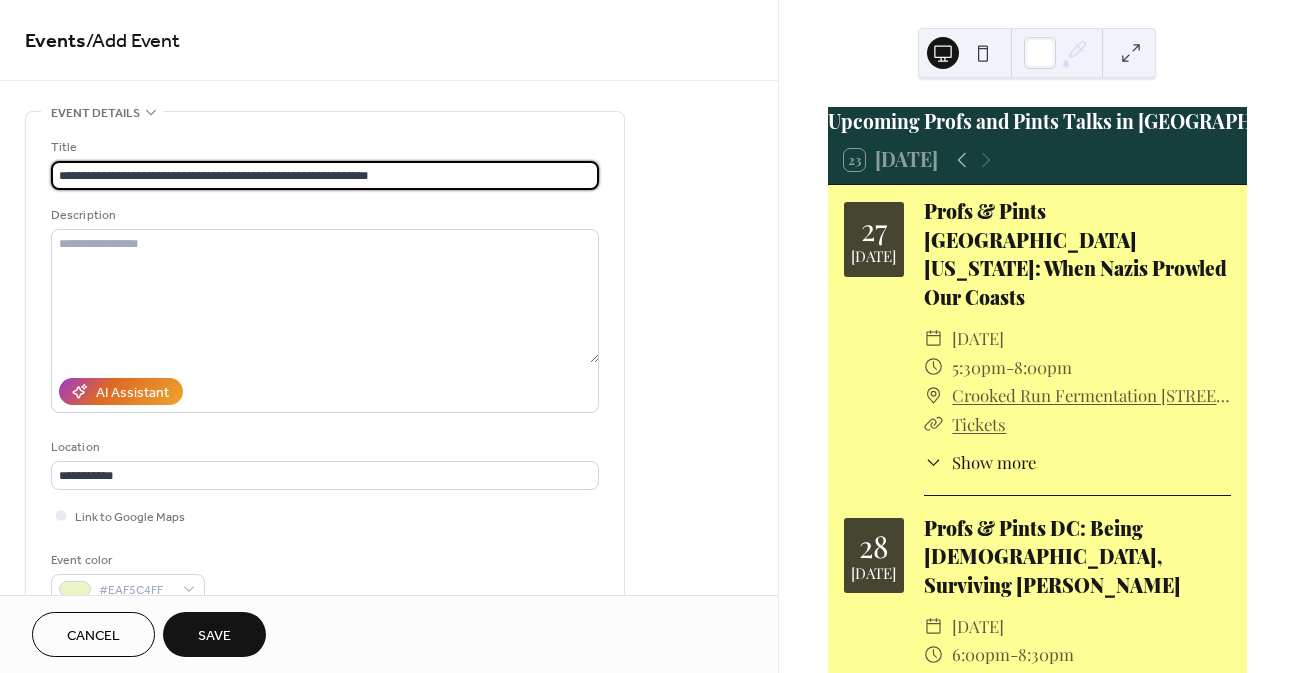 type 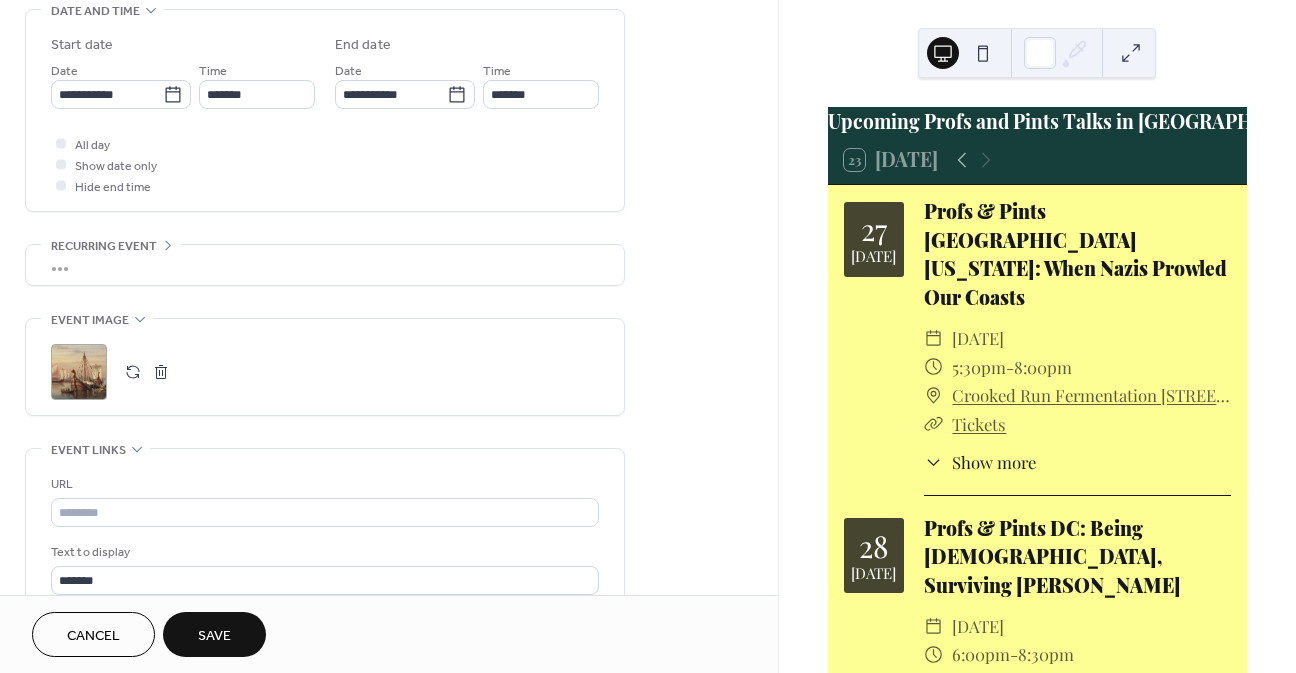 scroll, scrollTop: 800, scrollLeft: 0, axis: vertical 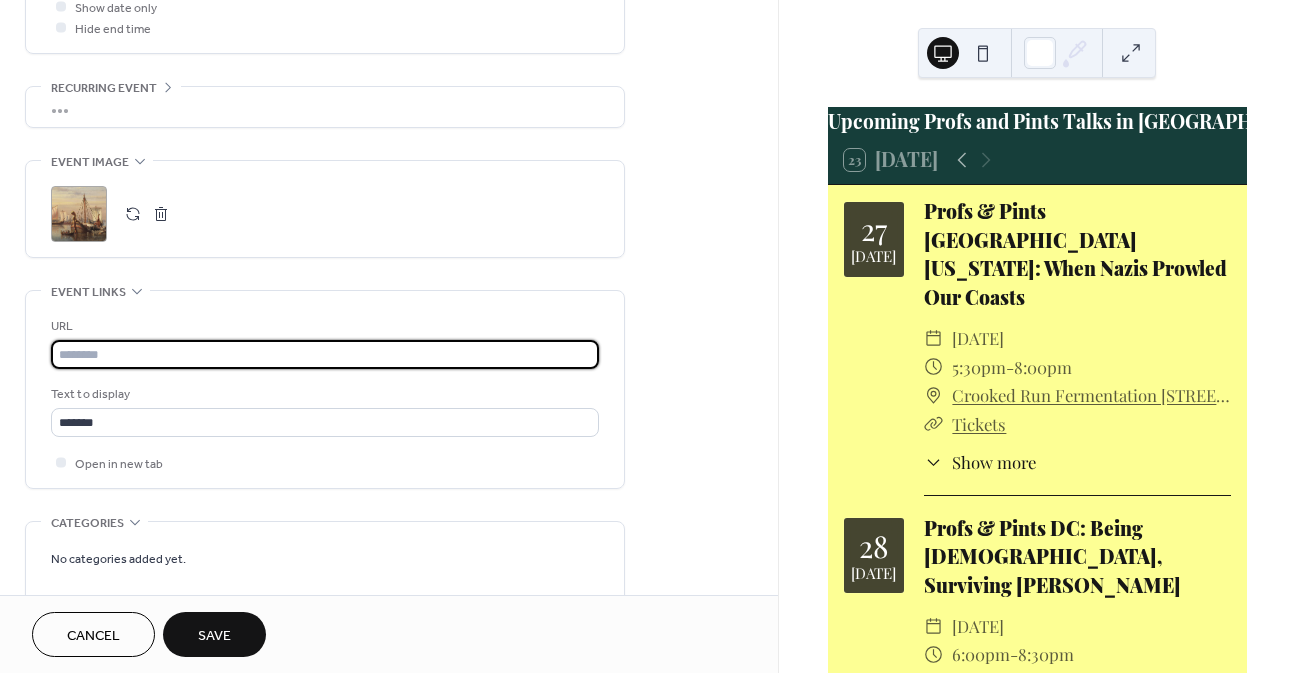 click at bounding box center [325, 354] 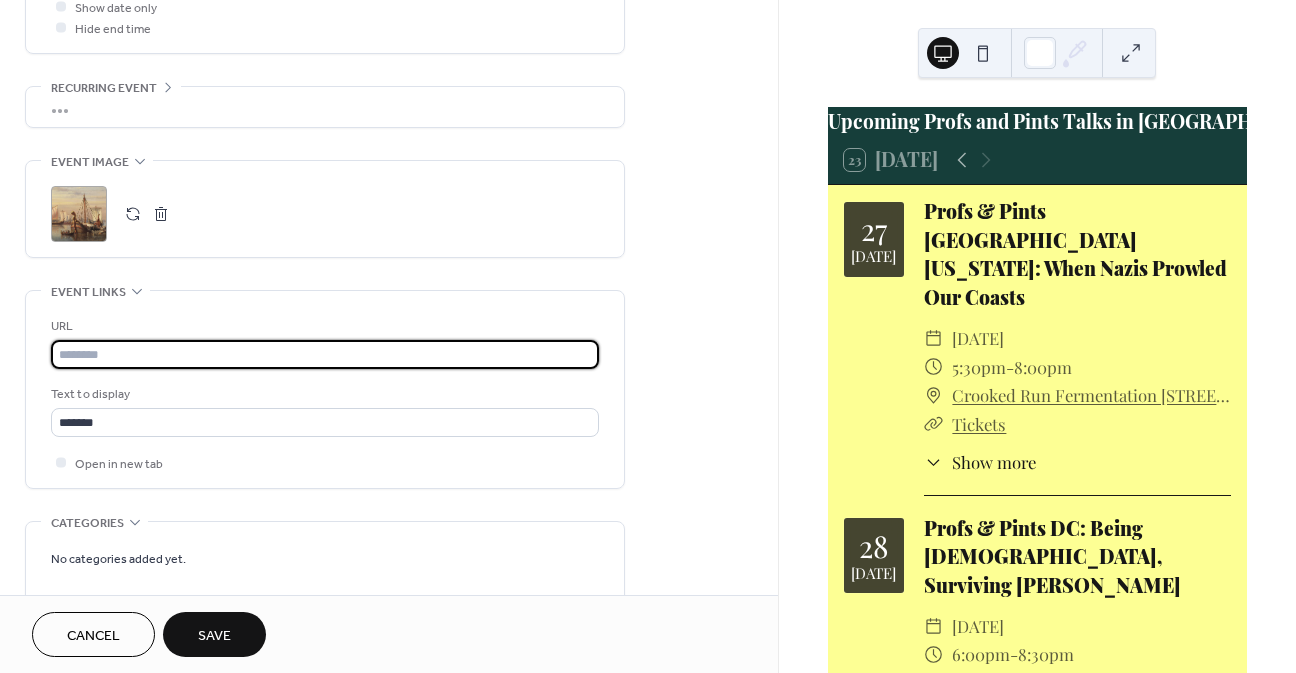 paste on "**********" 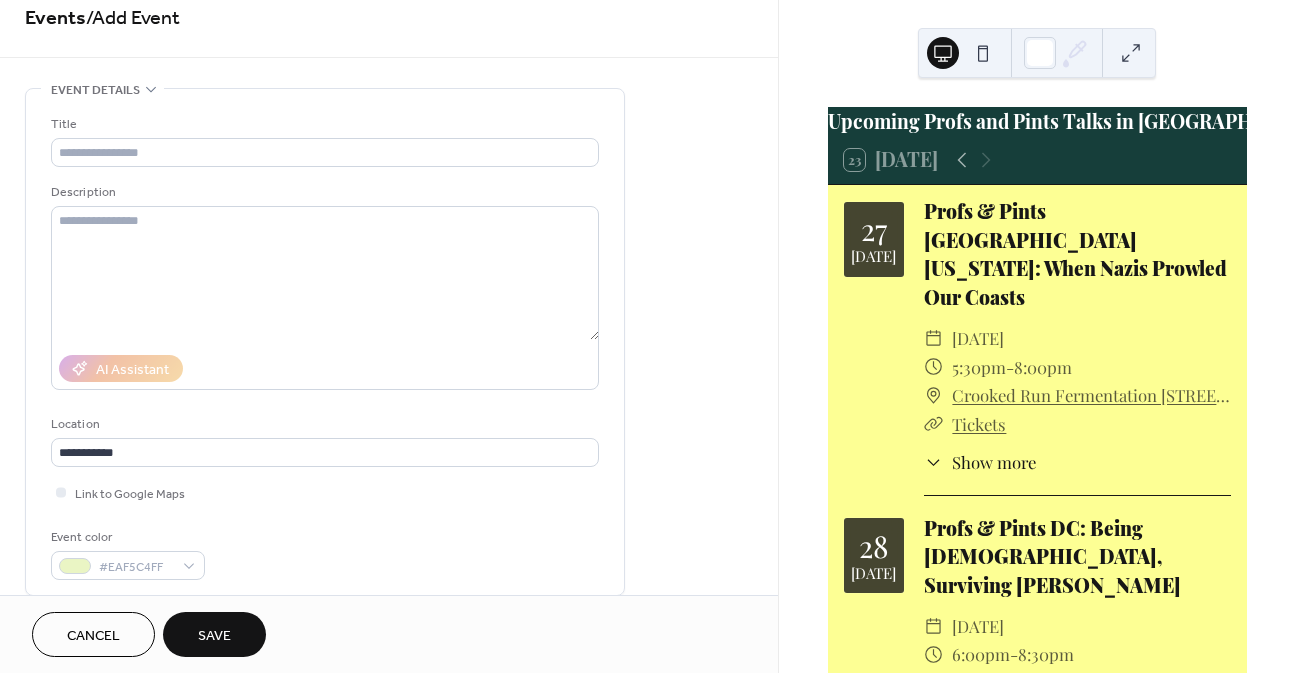 scroll, scrollTop: 0, scrollLeft: 0, axis: both 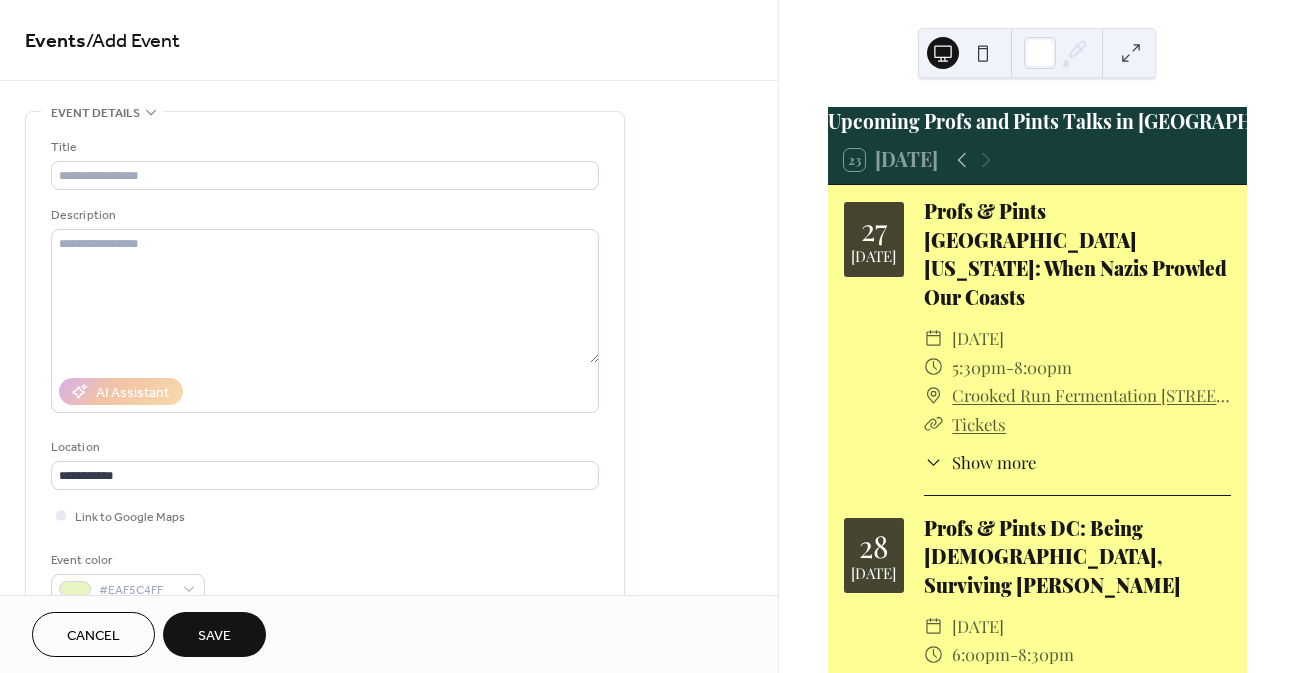 type on "**********" 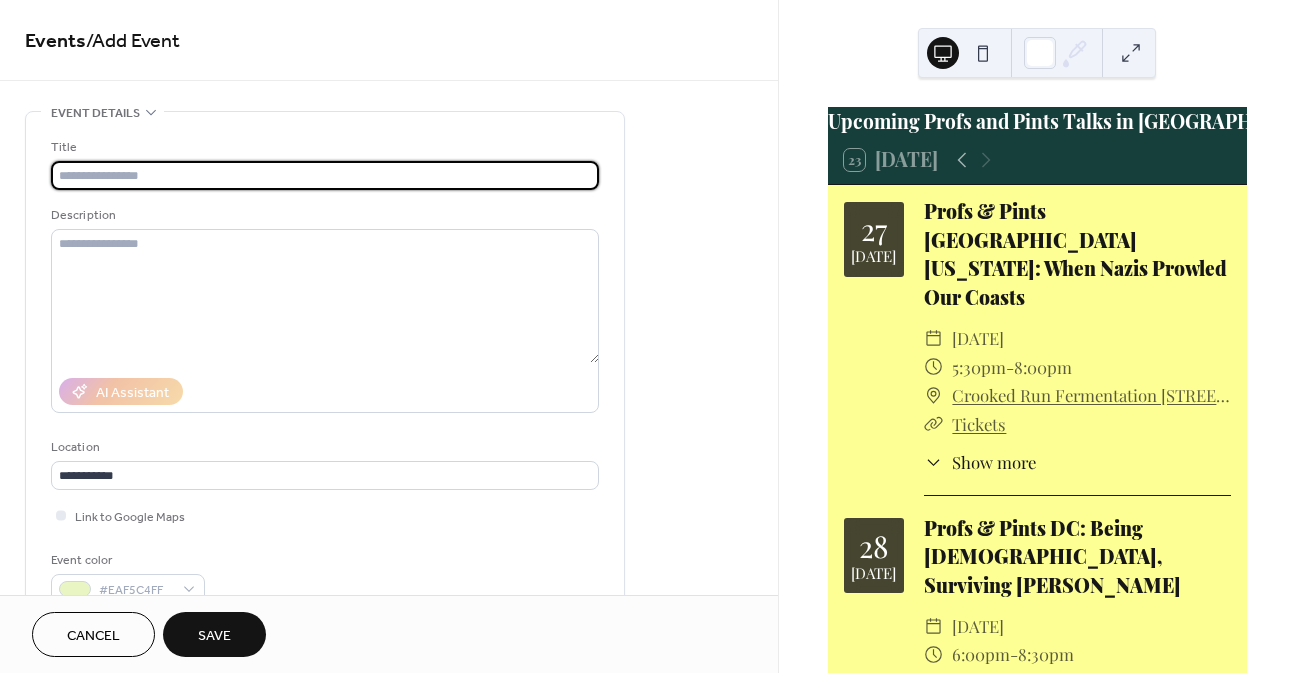 paste on "**********" 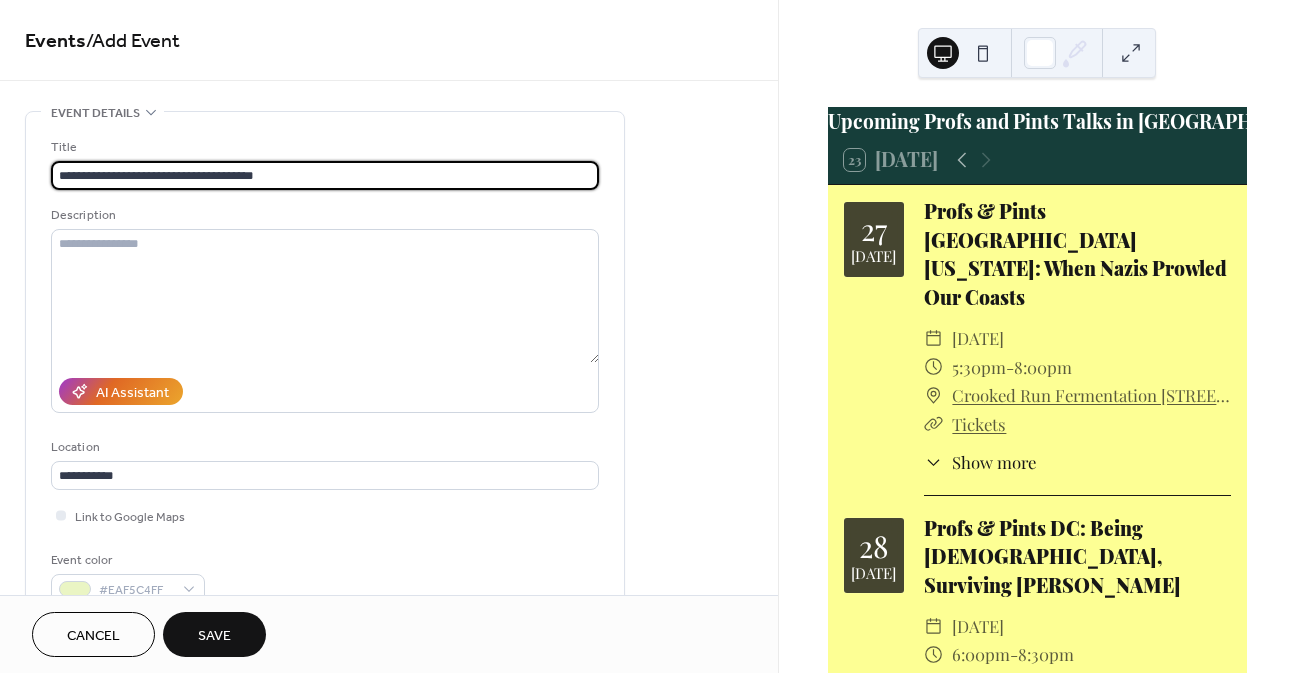 type on "**********" 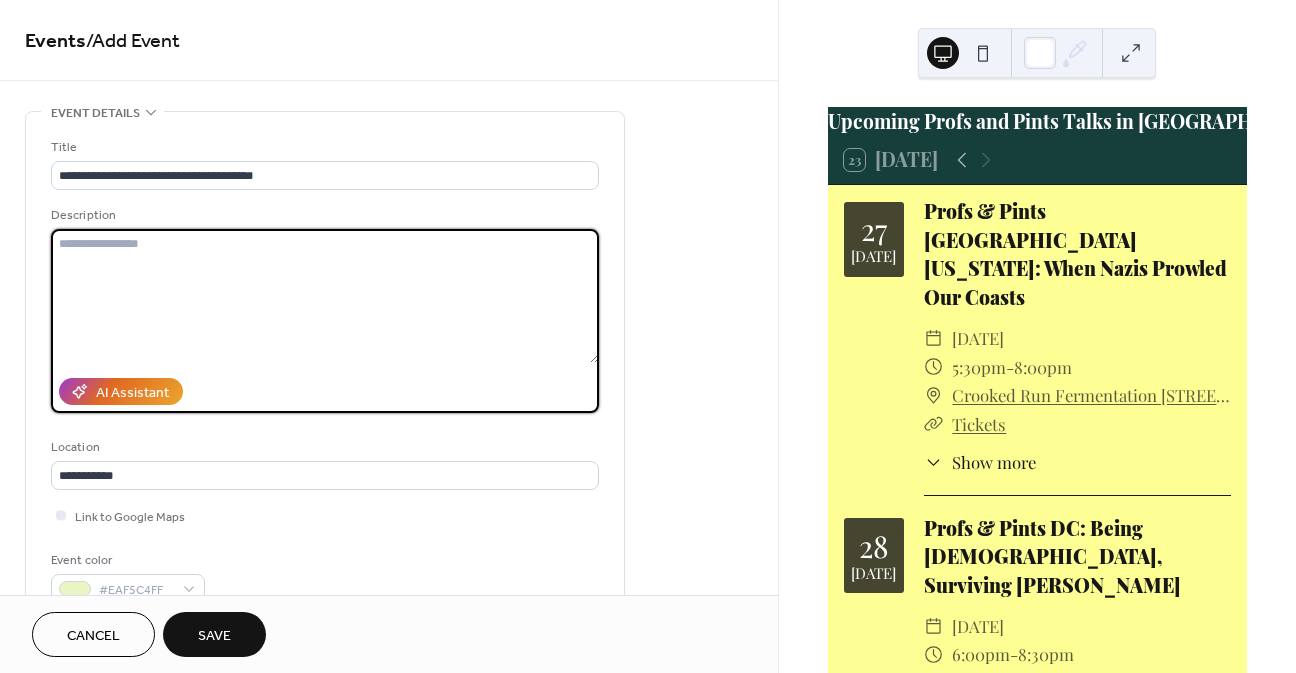 paste on "**********" 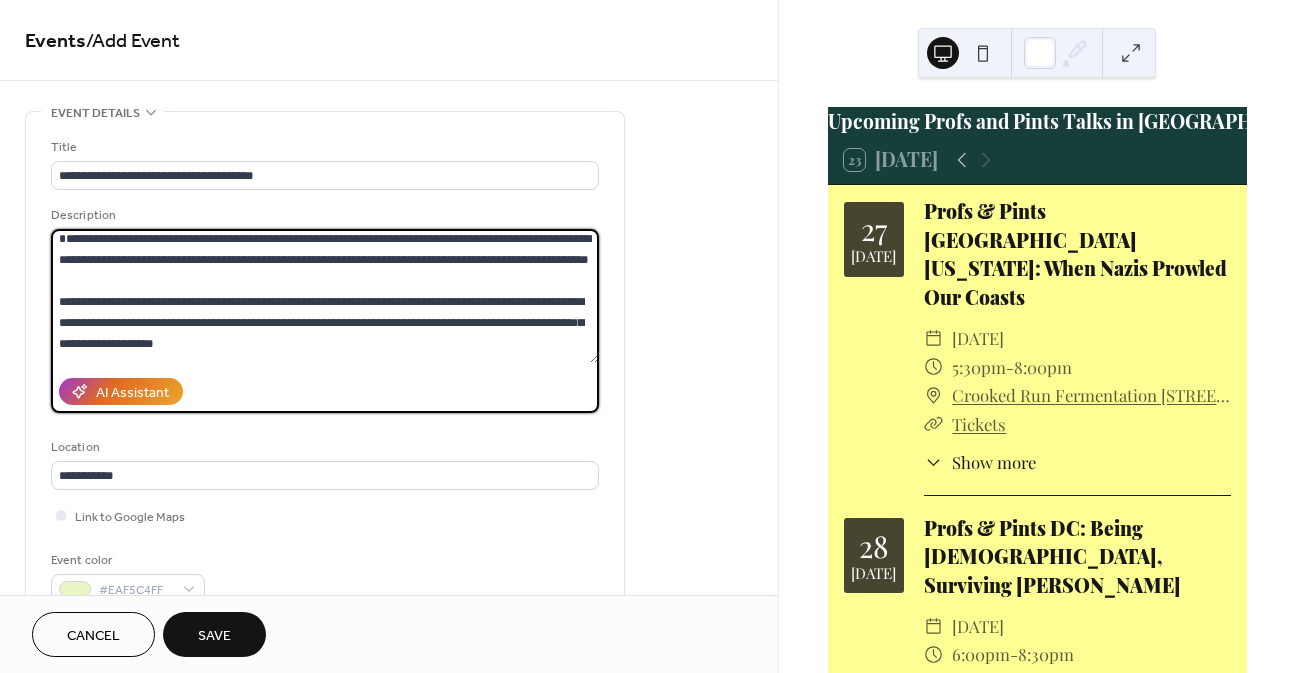 scroll, scrollTop: 0, scrollLeft: 0, axis: both 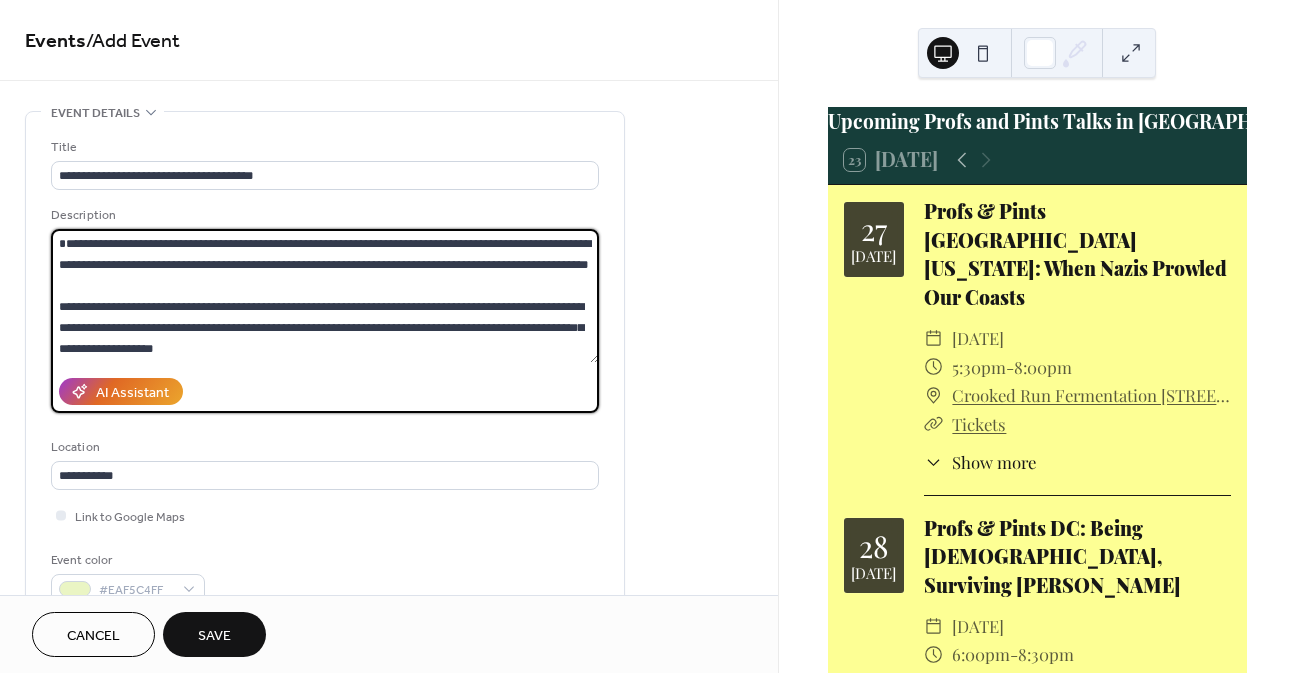 click at bounding box center [325, 296] 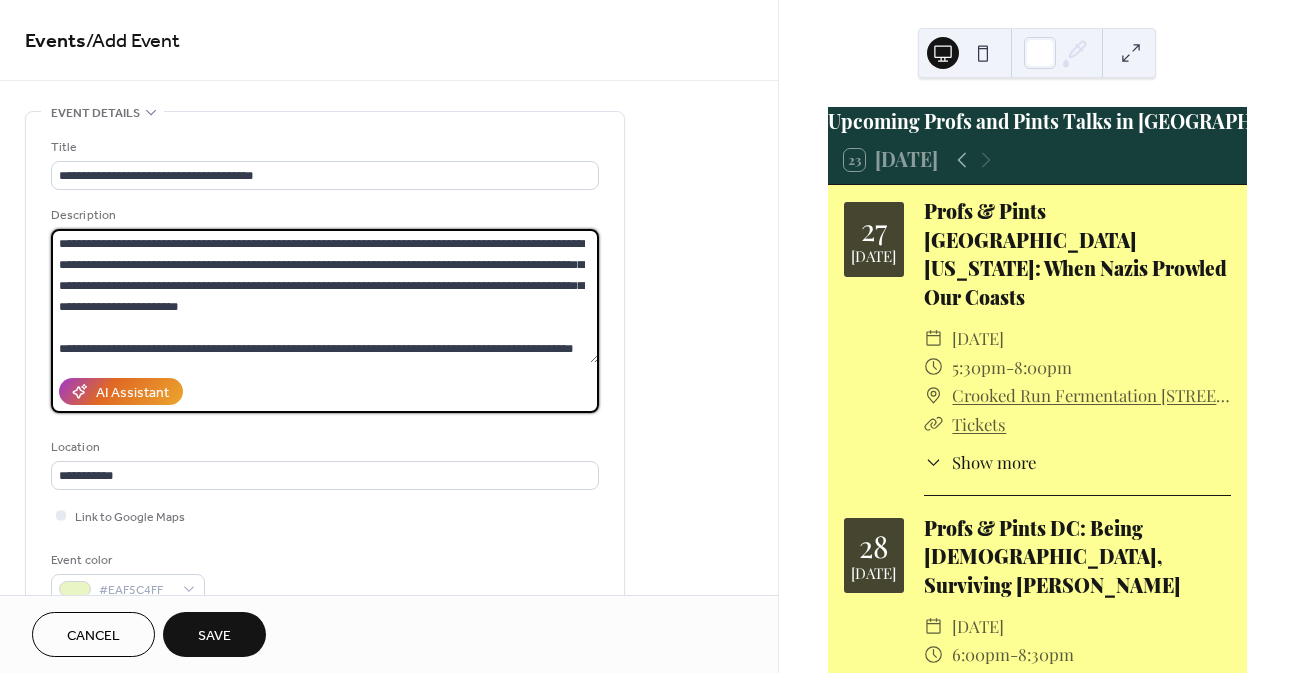 scroll, scrollTop: 672, scrollLeft: 0, axis: vertical 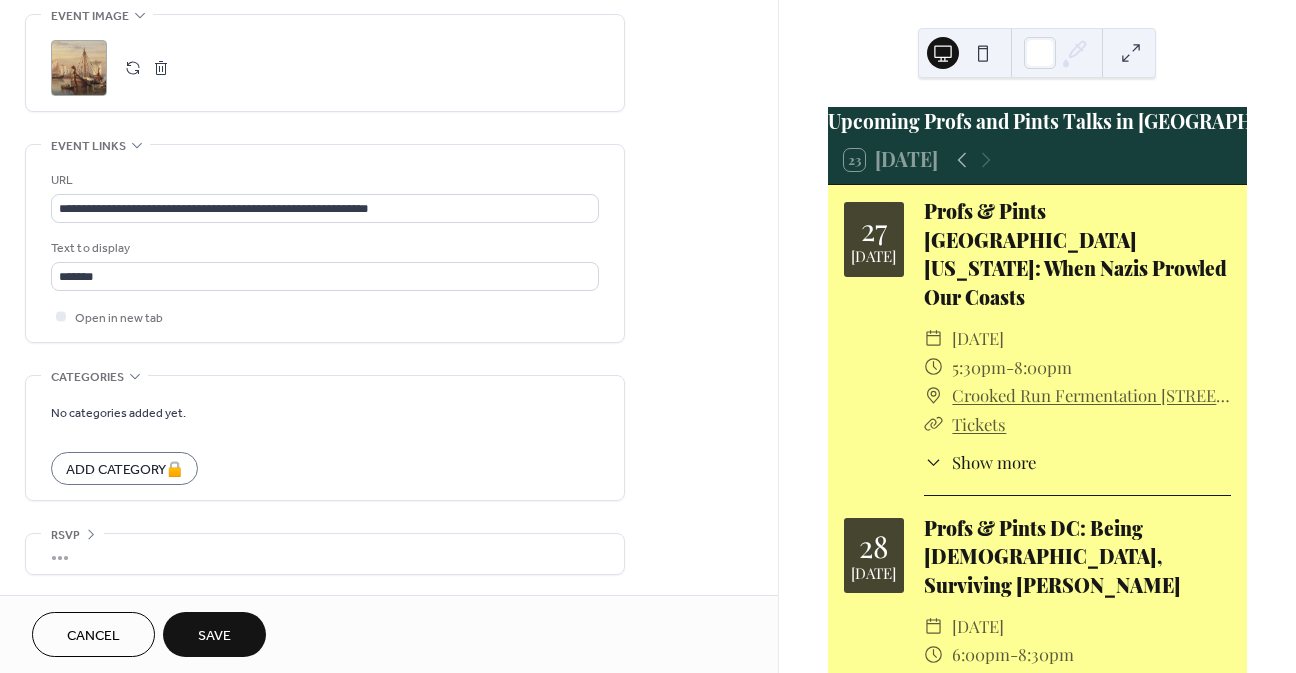 type on "**********" 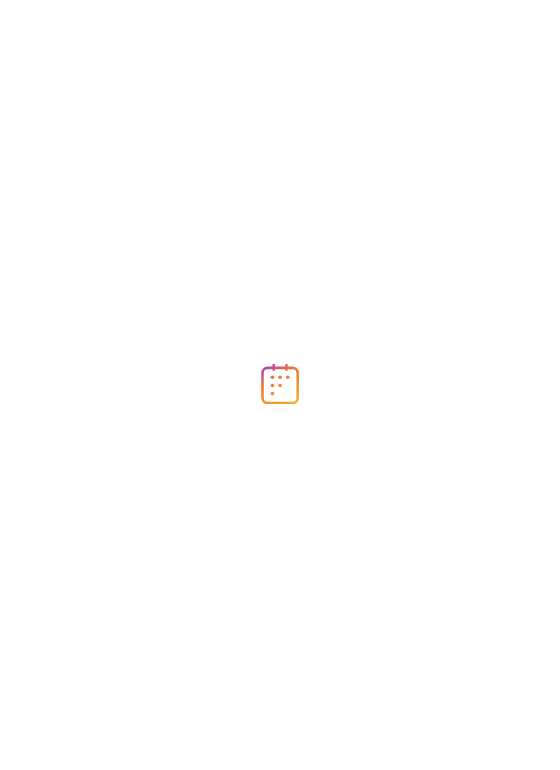 scroll, scrollTop: 0, scrollLeft: 0, axis: both 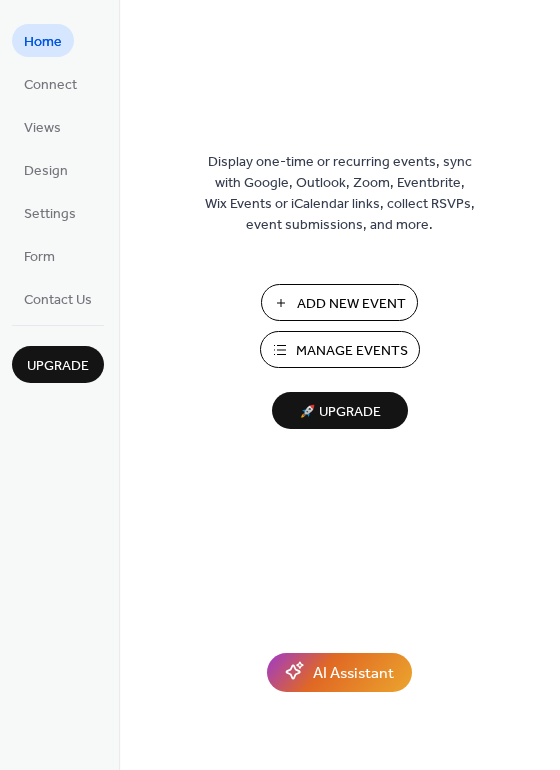 click on "Manage Events" at bounding box center [352, 351] 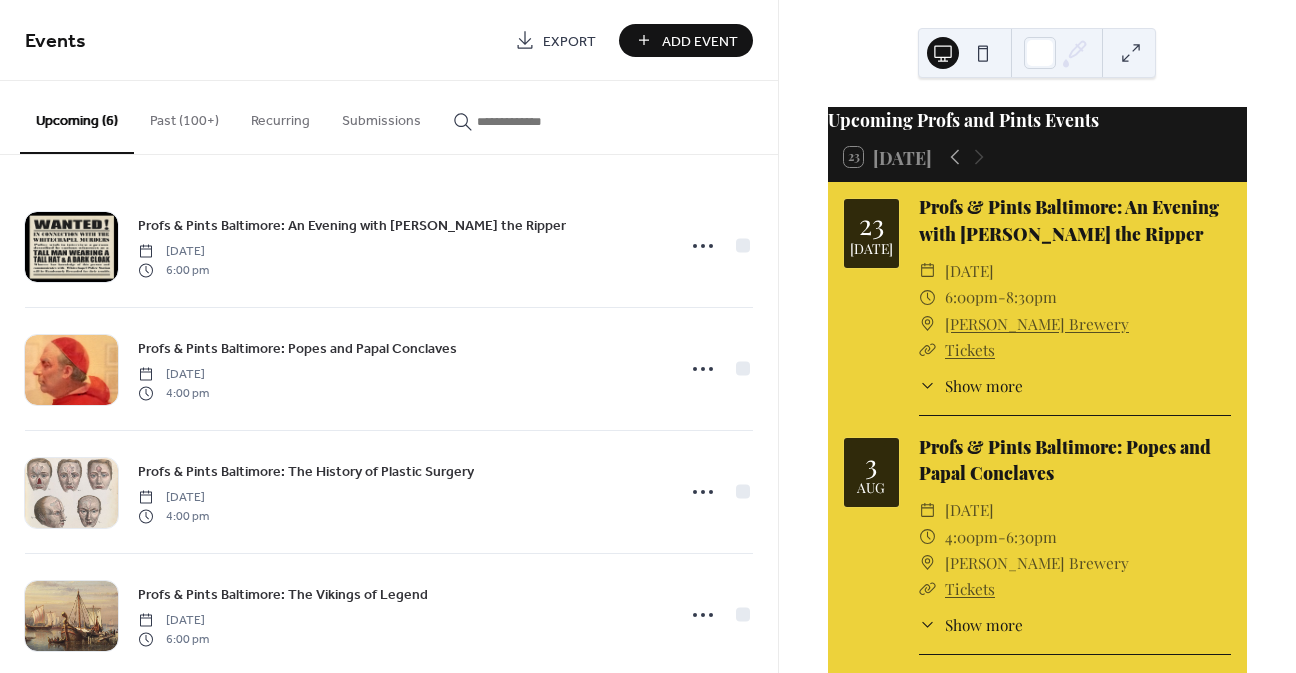 scroll, scrollTop: 0, scrollLeft: 0, axis: both 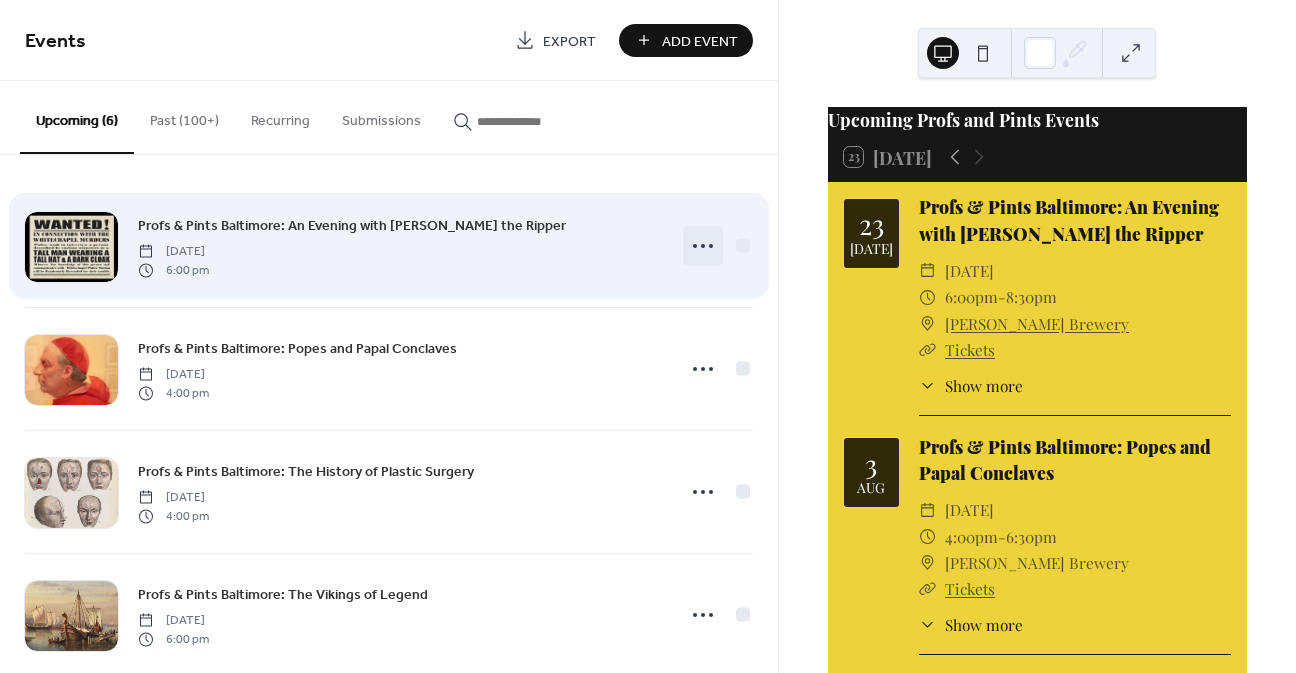 click 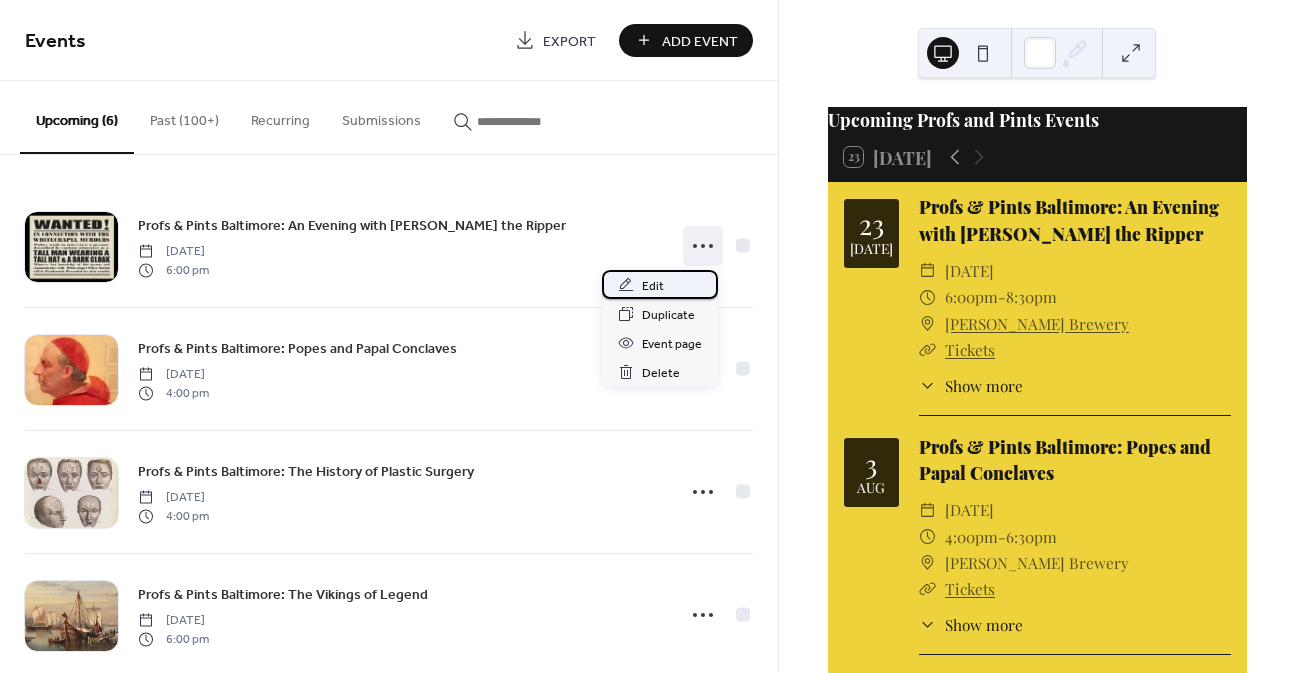 click on "Edit" at bounding box center (660, 284) 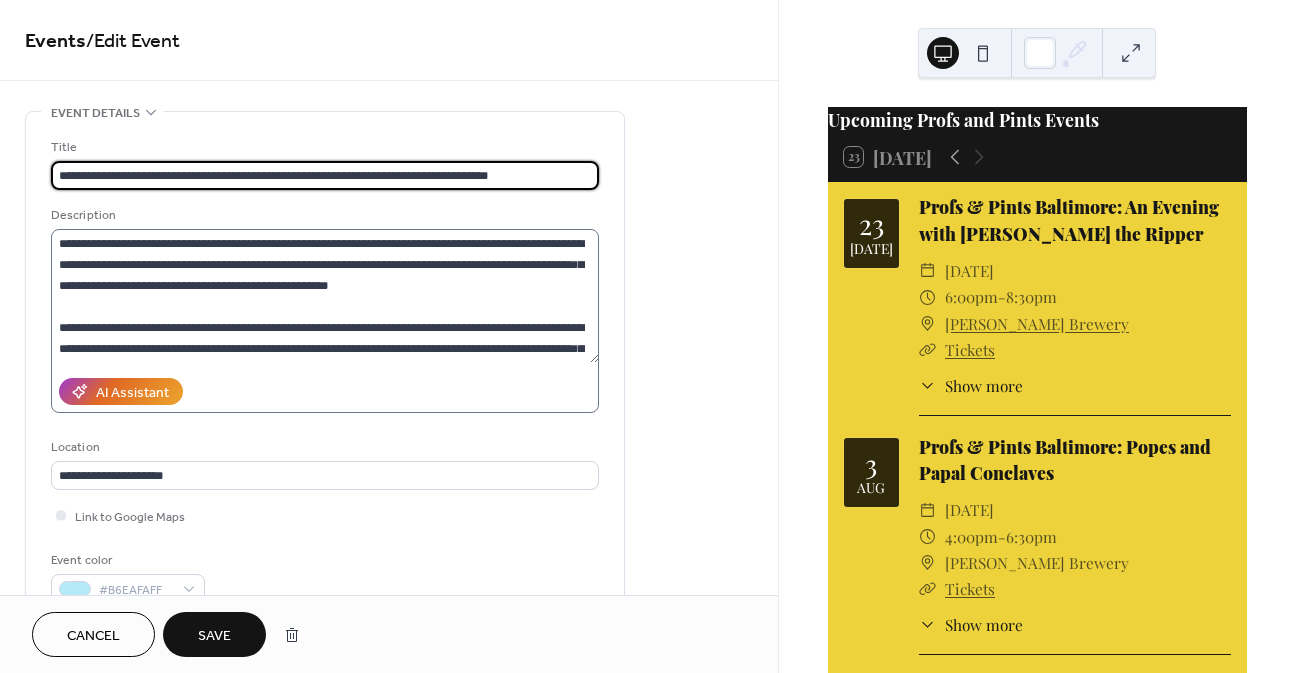 type on "**********" 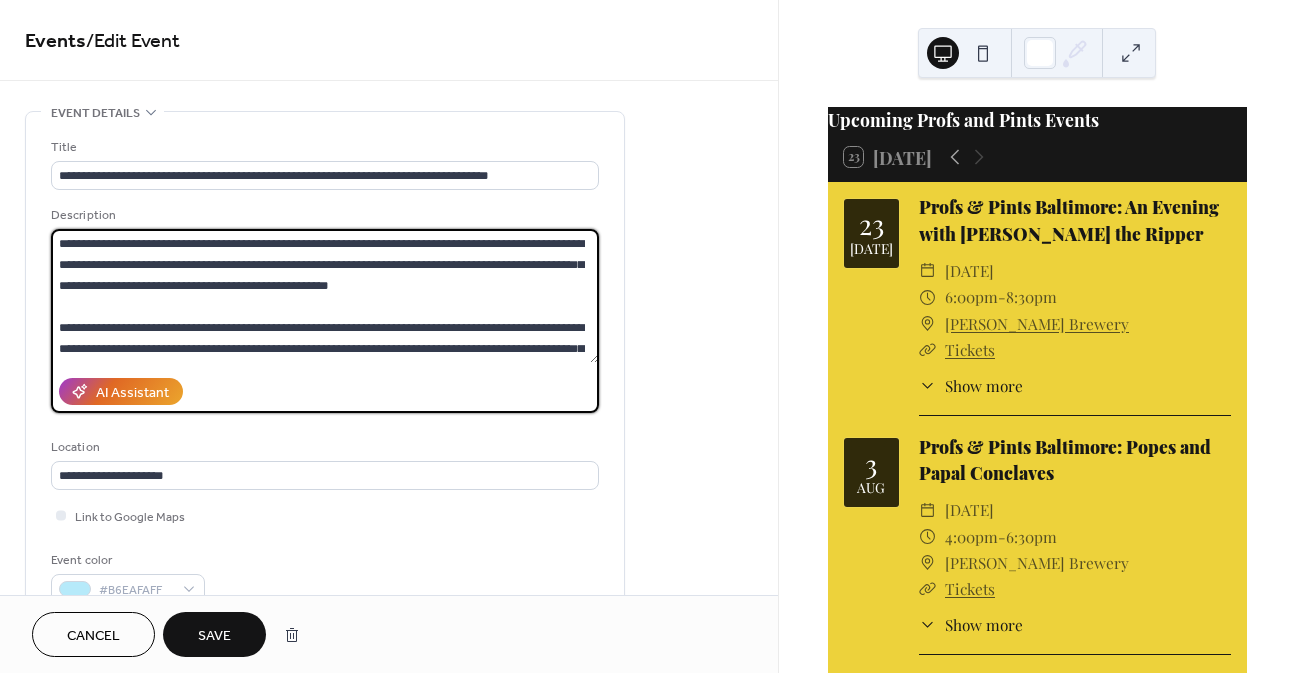 click at bounding box center (325, 296) 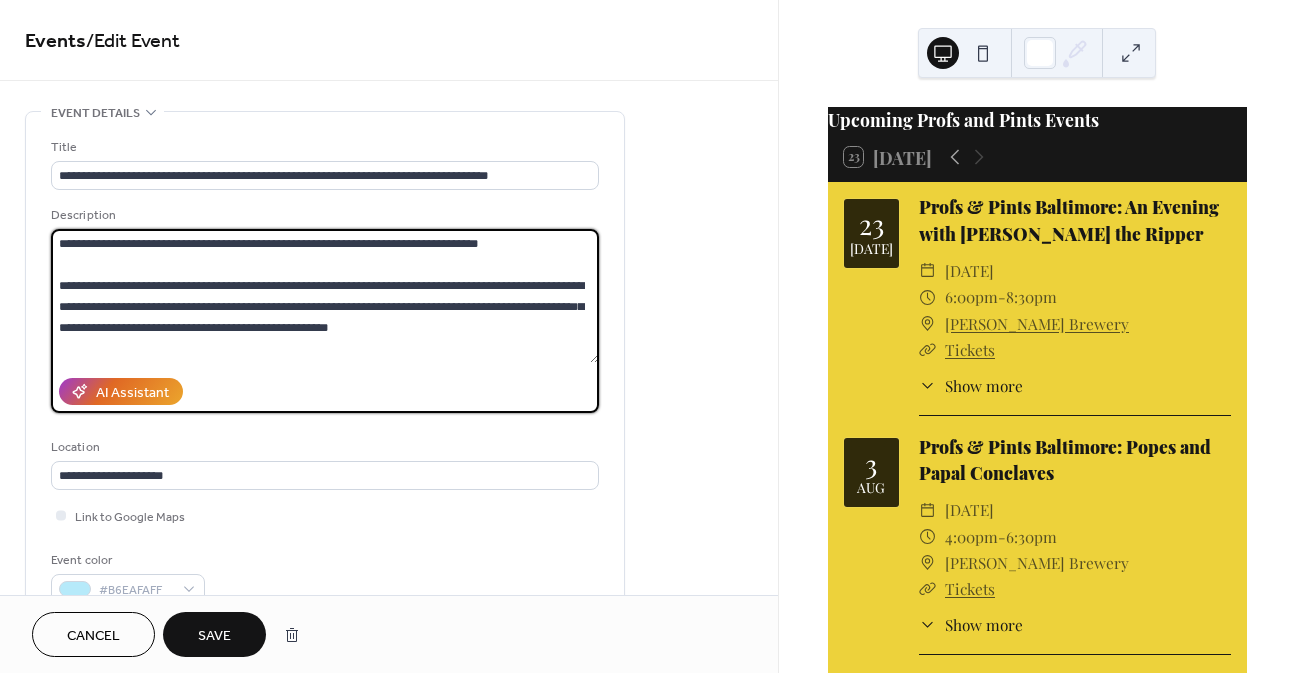type on "**********" 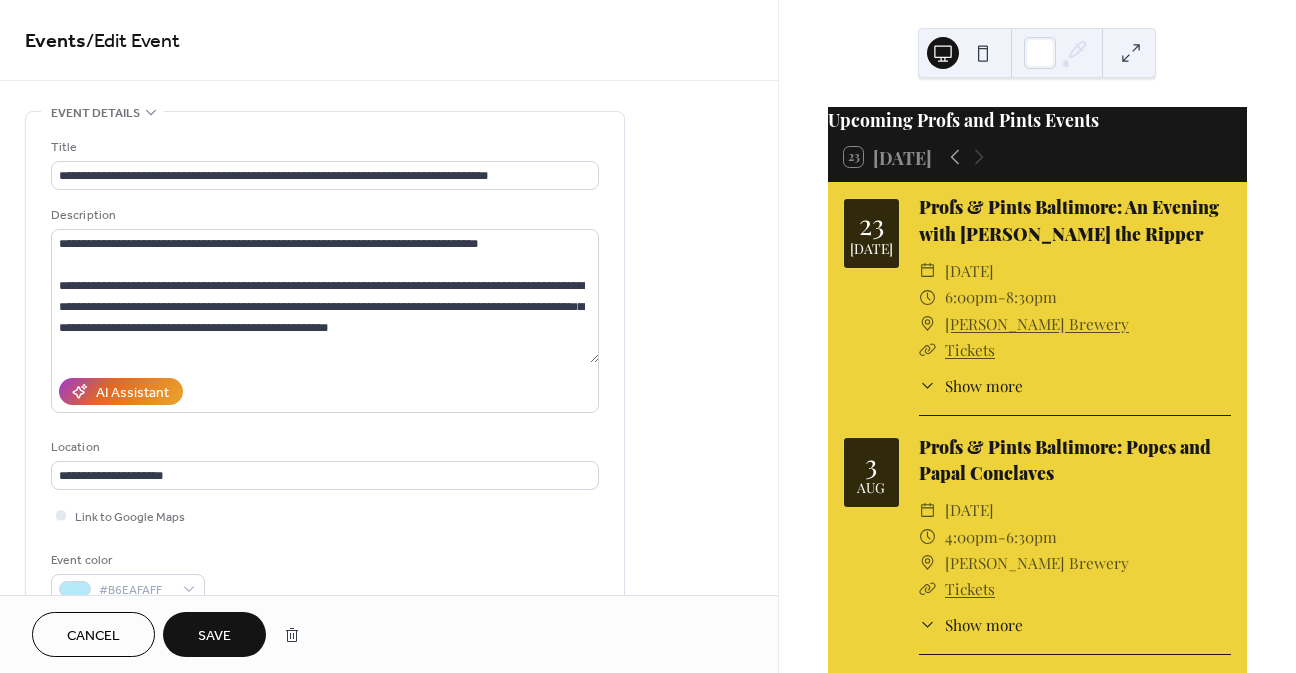 click on "Save" at bounding box center (214, 634) 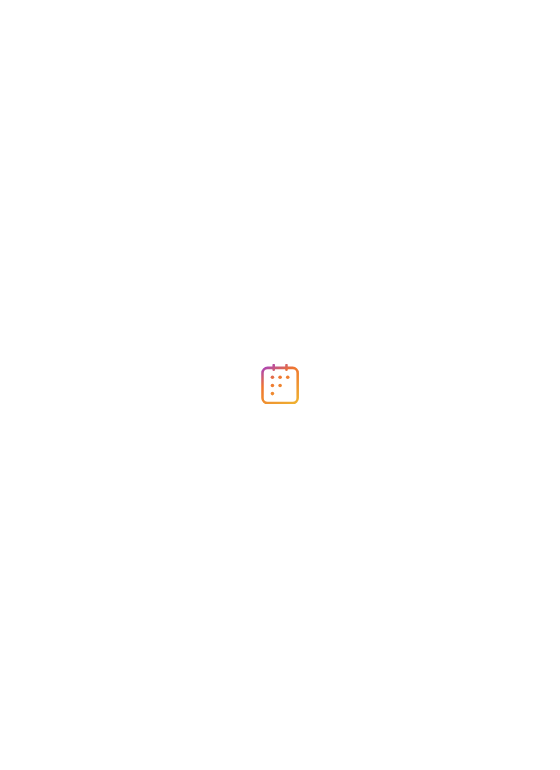 scroll, scrollTop: 0, scrollLeft: 0, axis: both 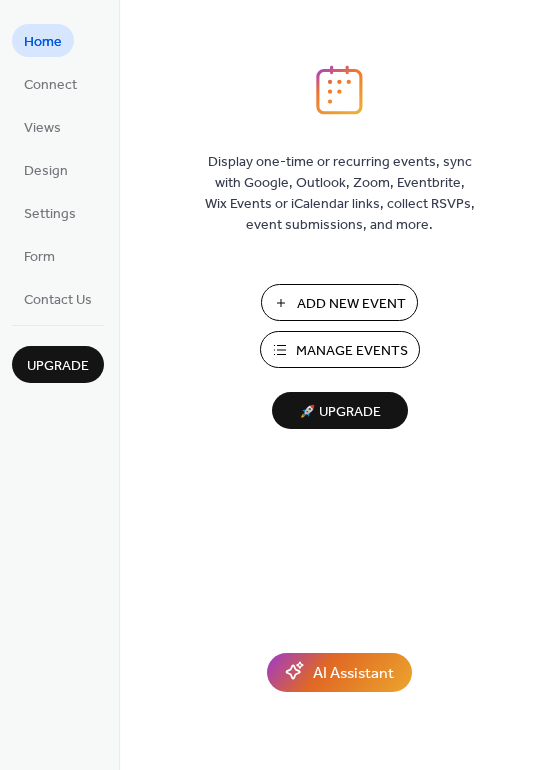 click on "Manage Events" at bounding box center [352, 351] 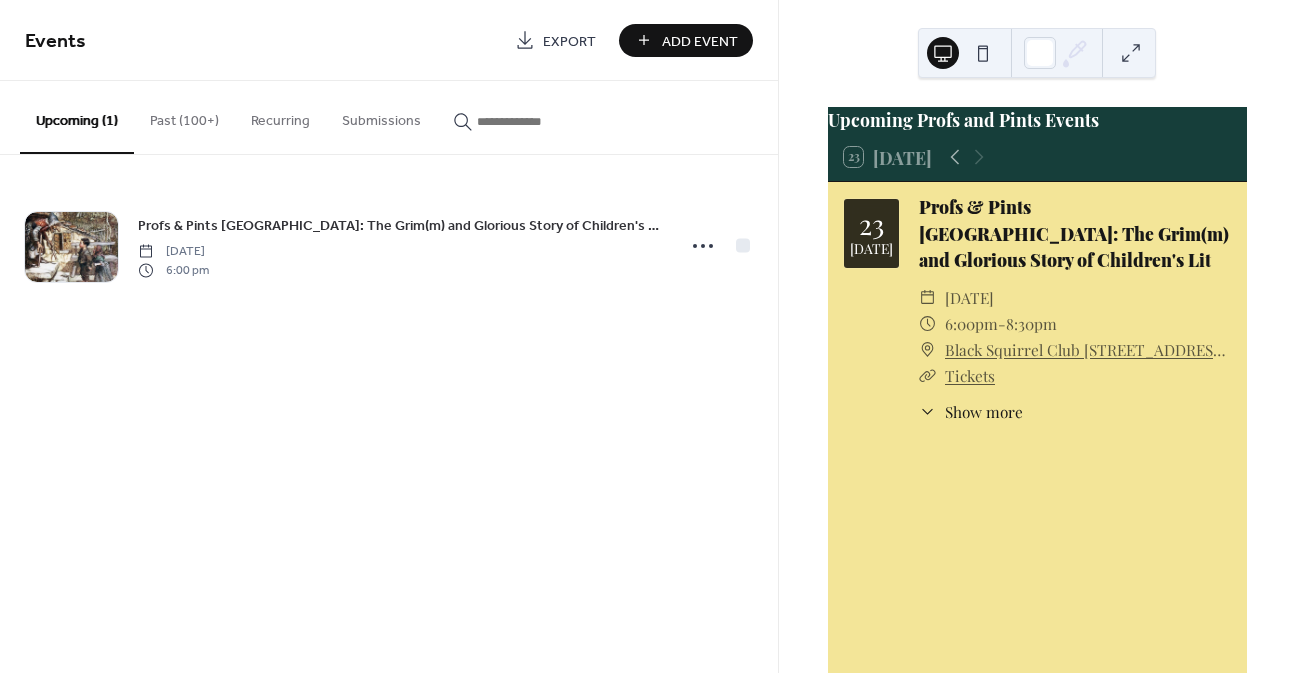 scroll, scrollTop: 0, scrollLeft: 0, axis: both 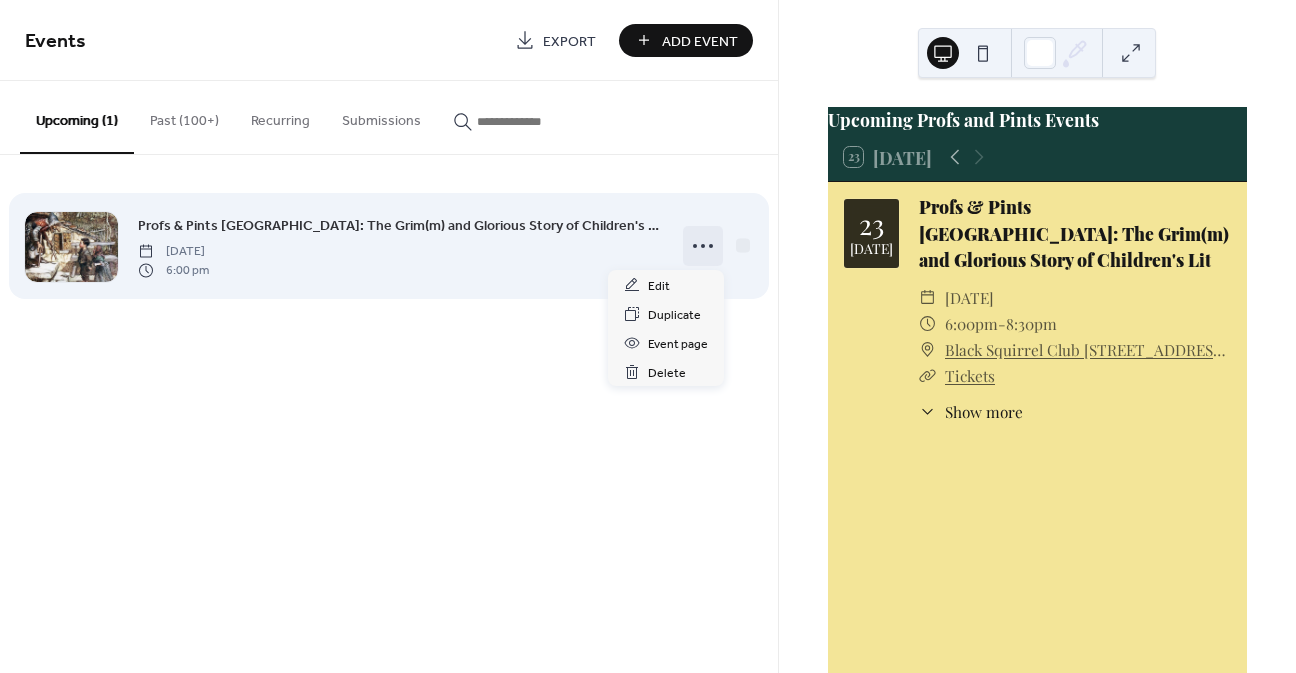 click 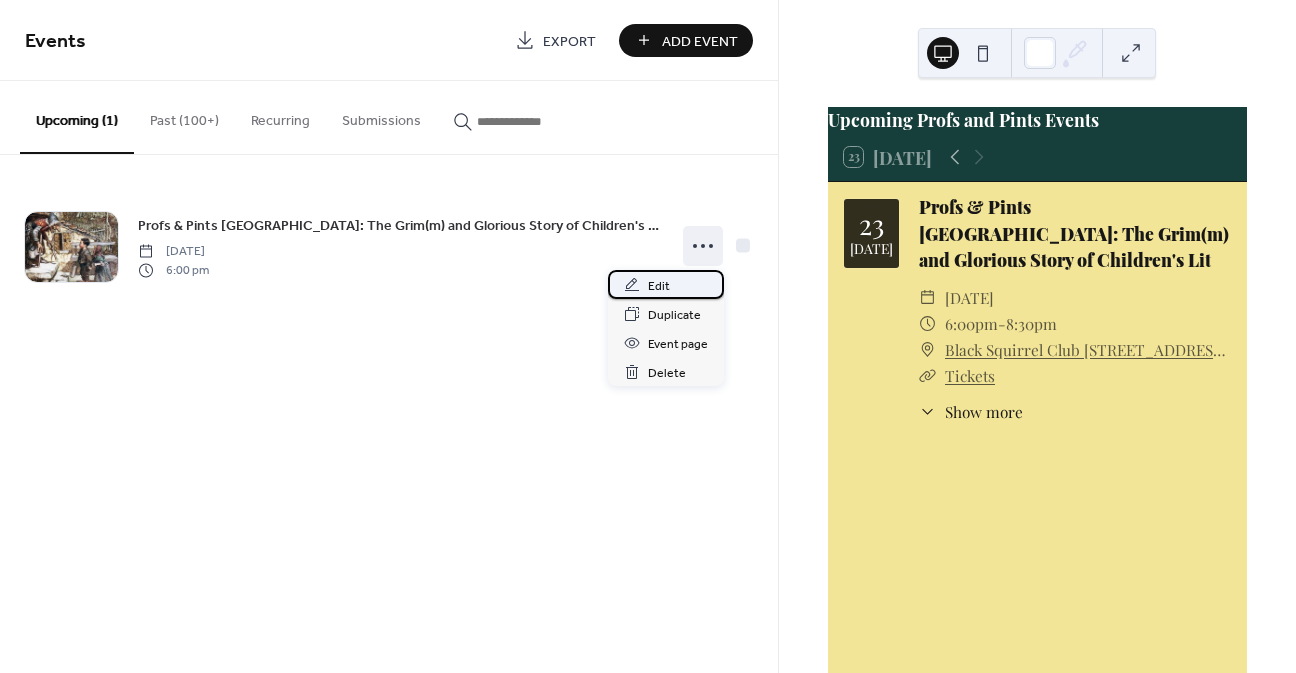 click on "Edit" at bounding box center [659, 286] 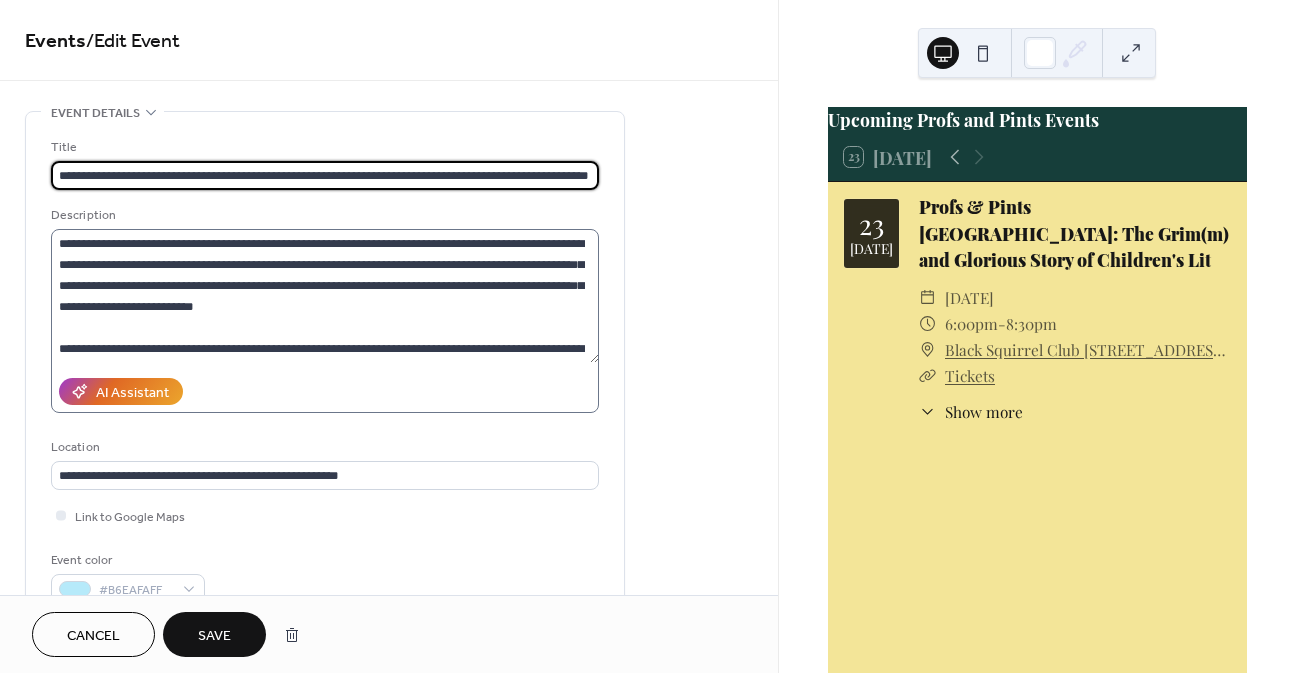 scroll, scrollTop: 0, scrollLeft: 13, axis: horizontal 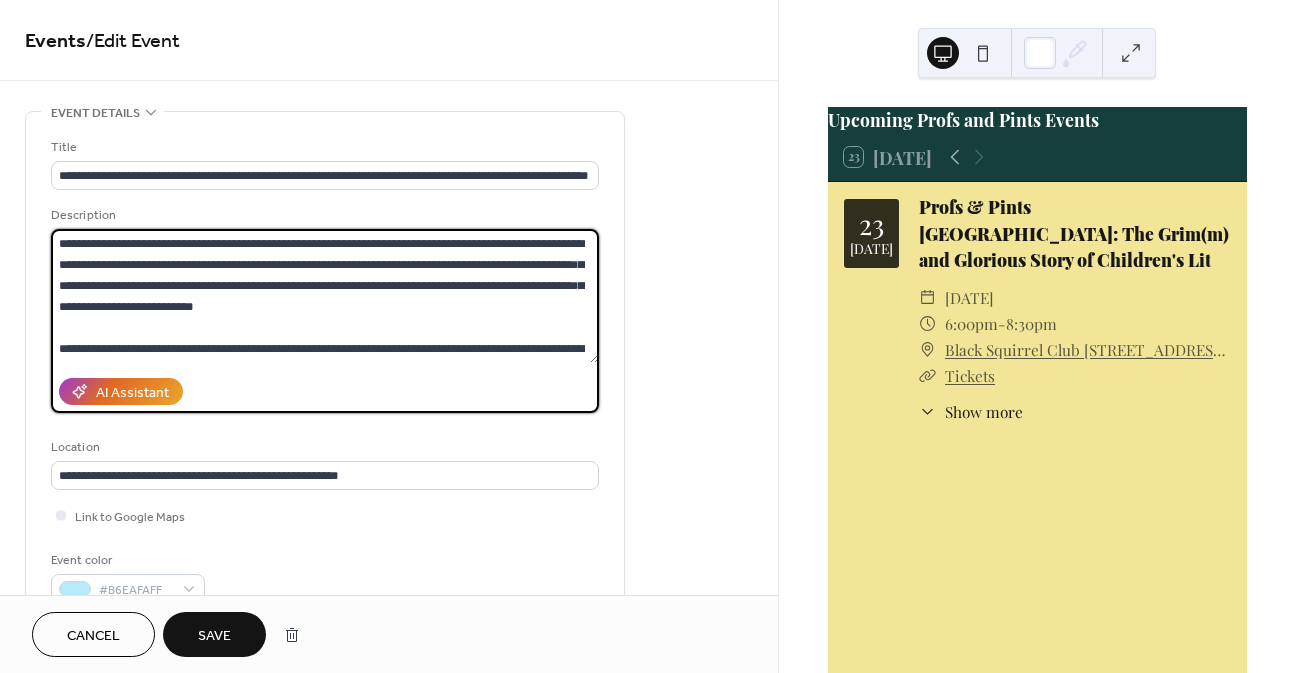 click at bounding box center [325, 296] 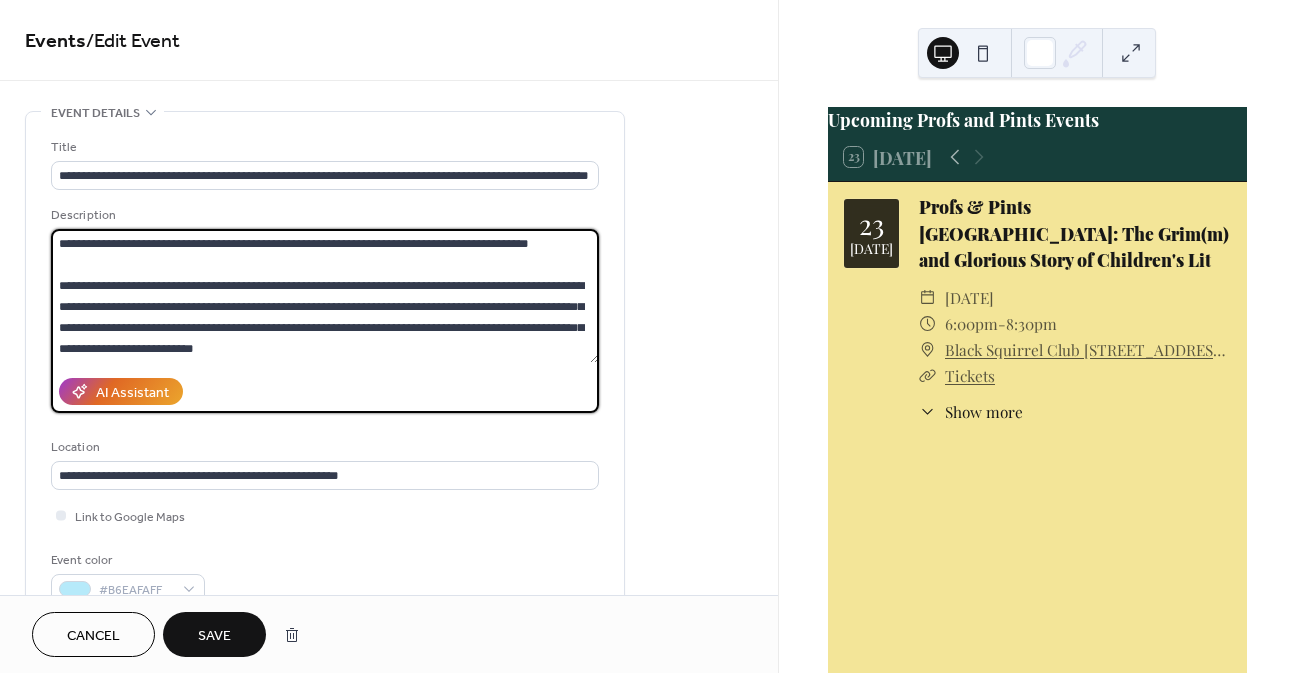type on "**********" 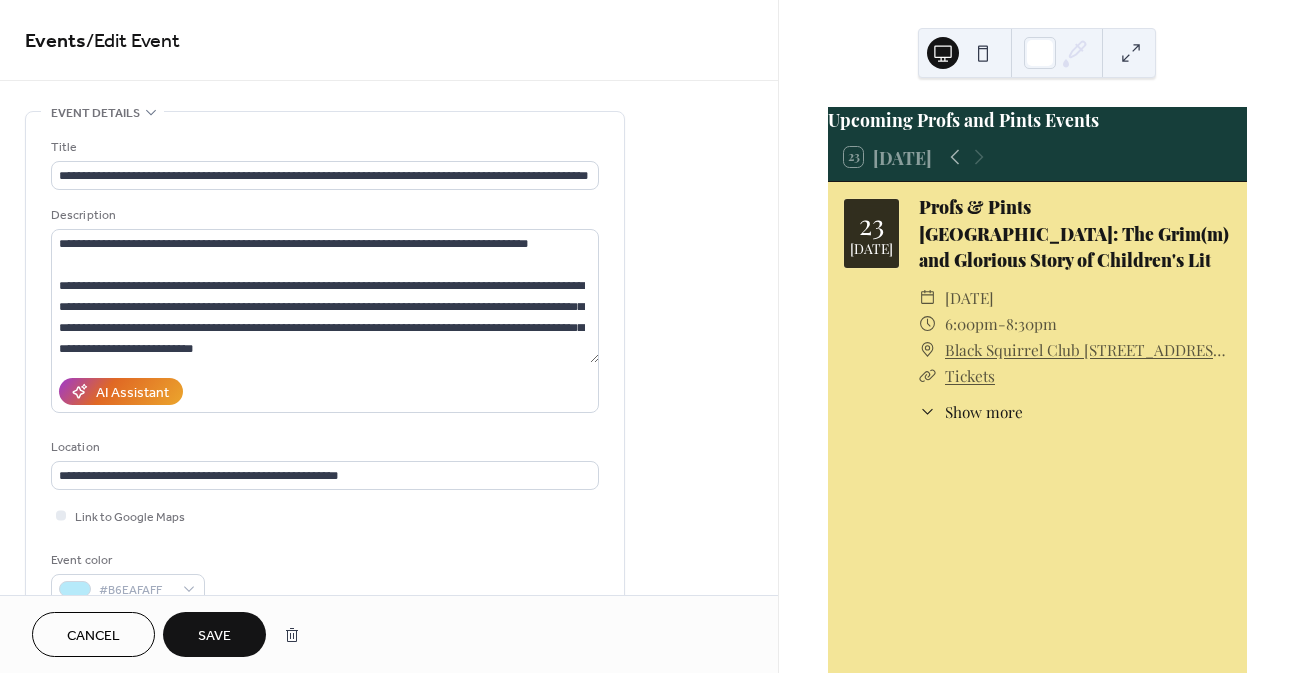 click on "Save" at bounding box center (214, 634) 